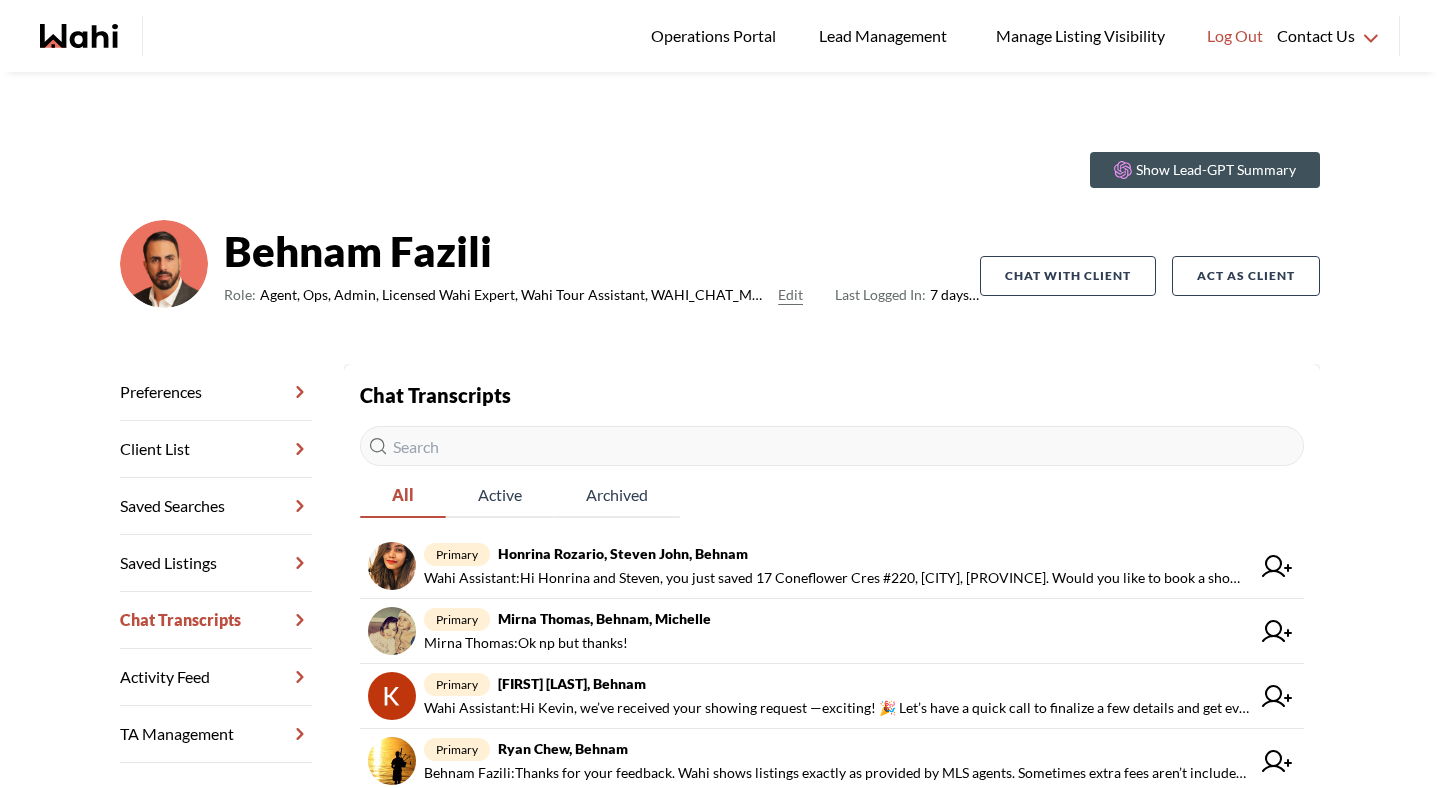scroll, scrollTop: 0, scrollLeft: 0, axis: both 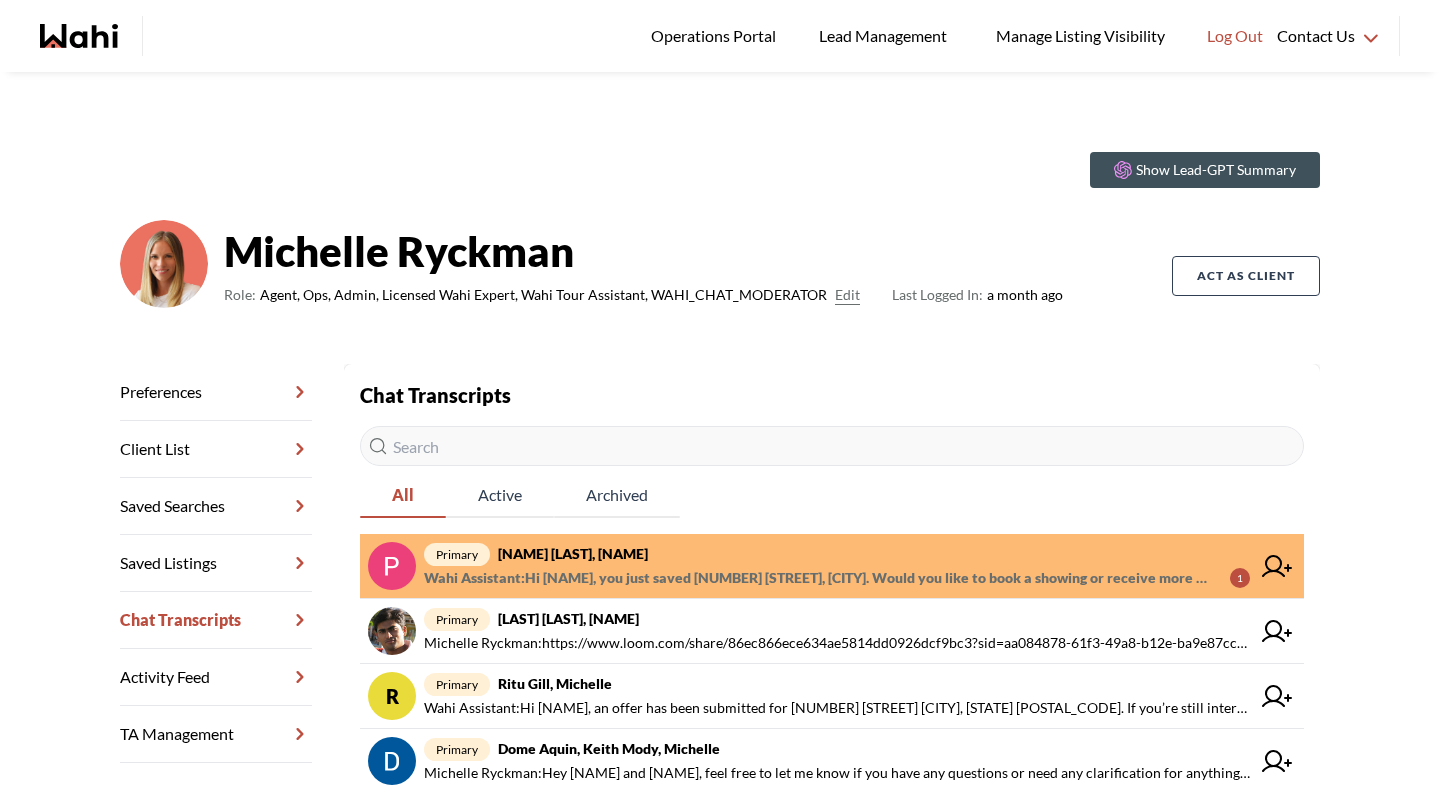 click on "Wahi Assistant :  Hi Pranav, you just saved 133 Robert Hicks Dr, Toronto. Would you like to book a showing or receive more details, like comparables or neighbourhood insights? https://wahi.com/ca/en/real-estate/on/gta/toronto/north-york/willowdale/133-robert-hicks-dr-toronto-m2r3r2-ontario-canada" at bounding box center [819, 578] 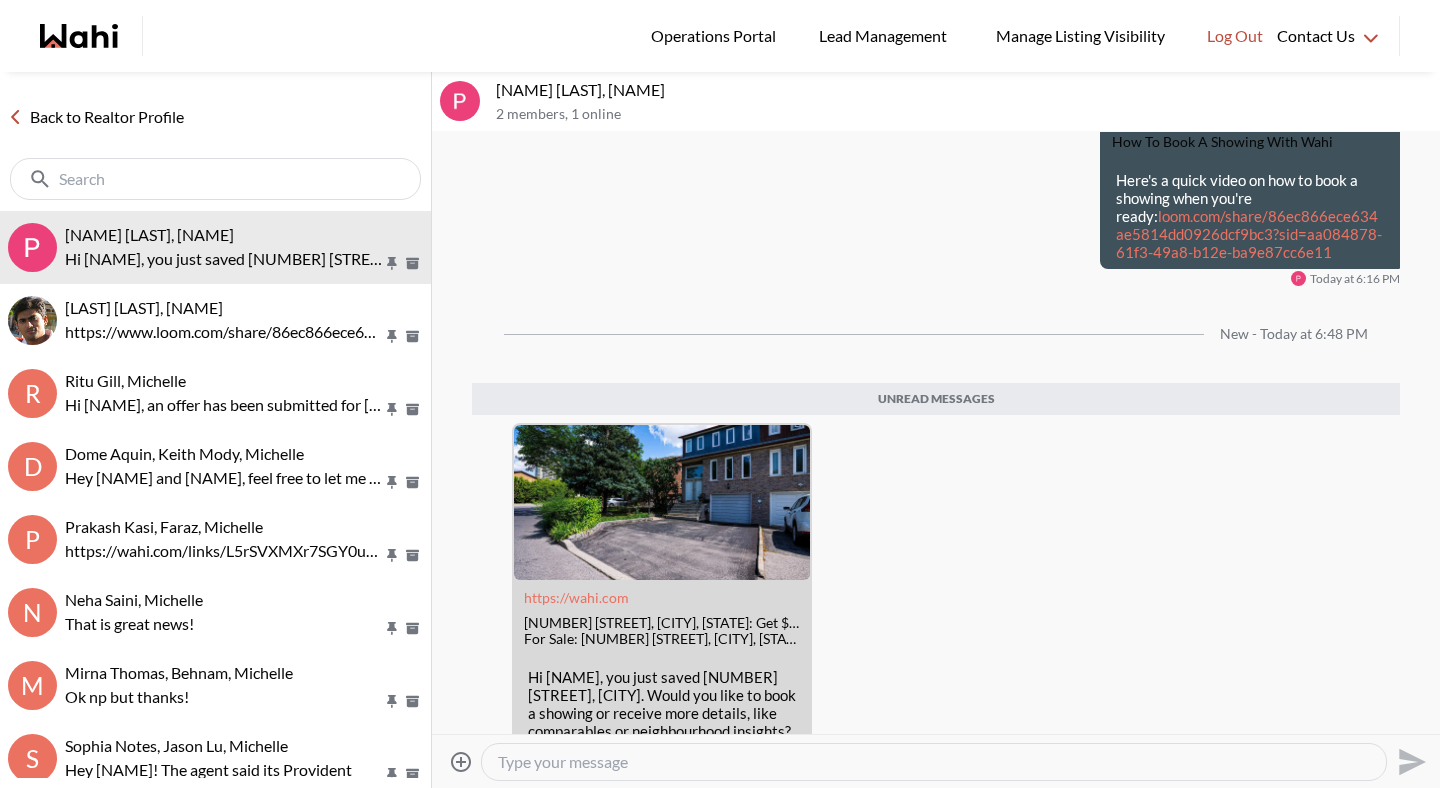 scroll, scrollTop: 603, scrollLeft: 0, axis: vertical 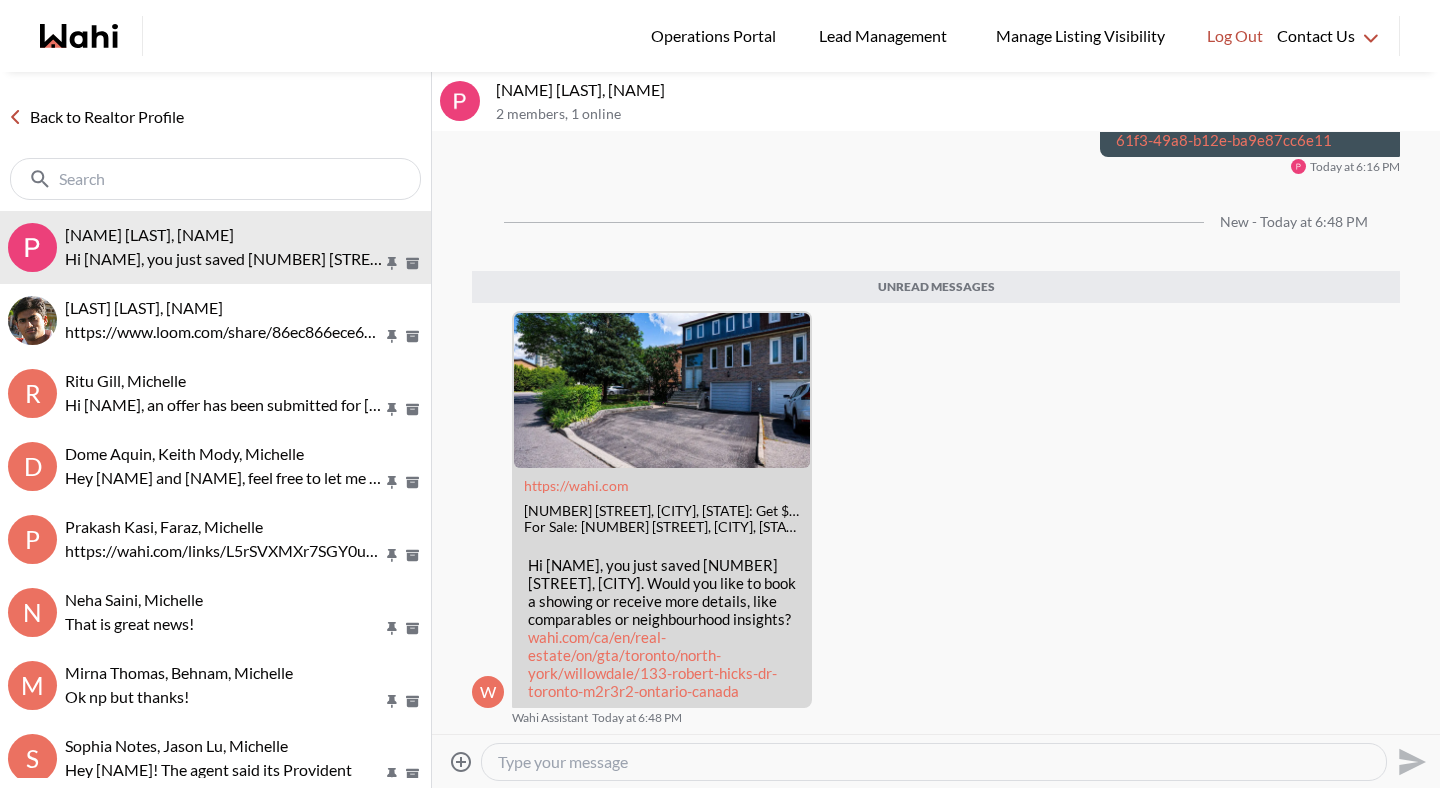 click on "Back to Realtor Profile" at bounding box center (96, 117) 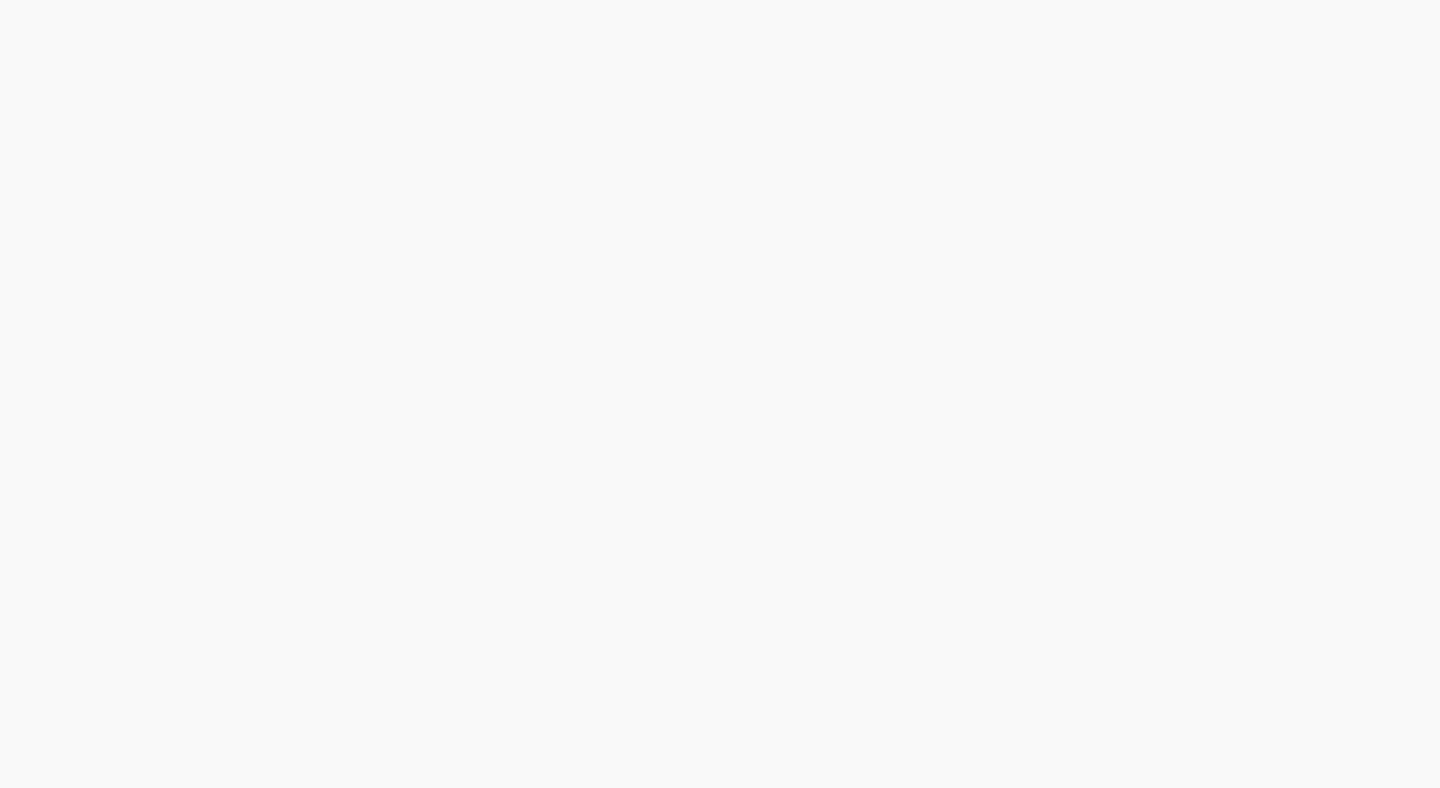scroll, scrollTop: 0, scrollLeft: 0, axis: both 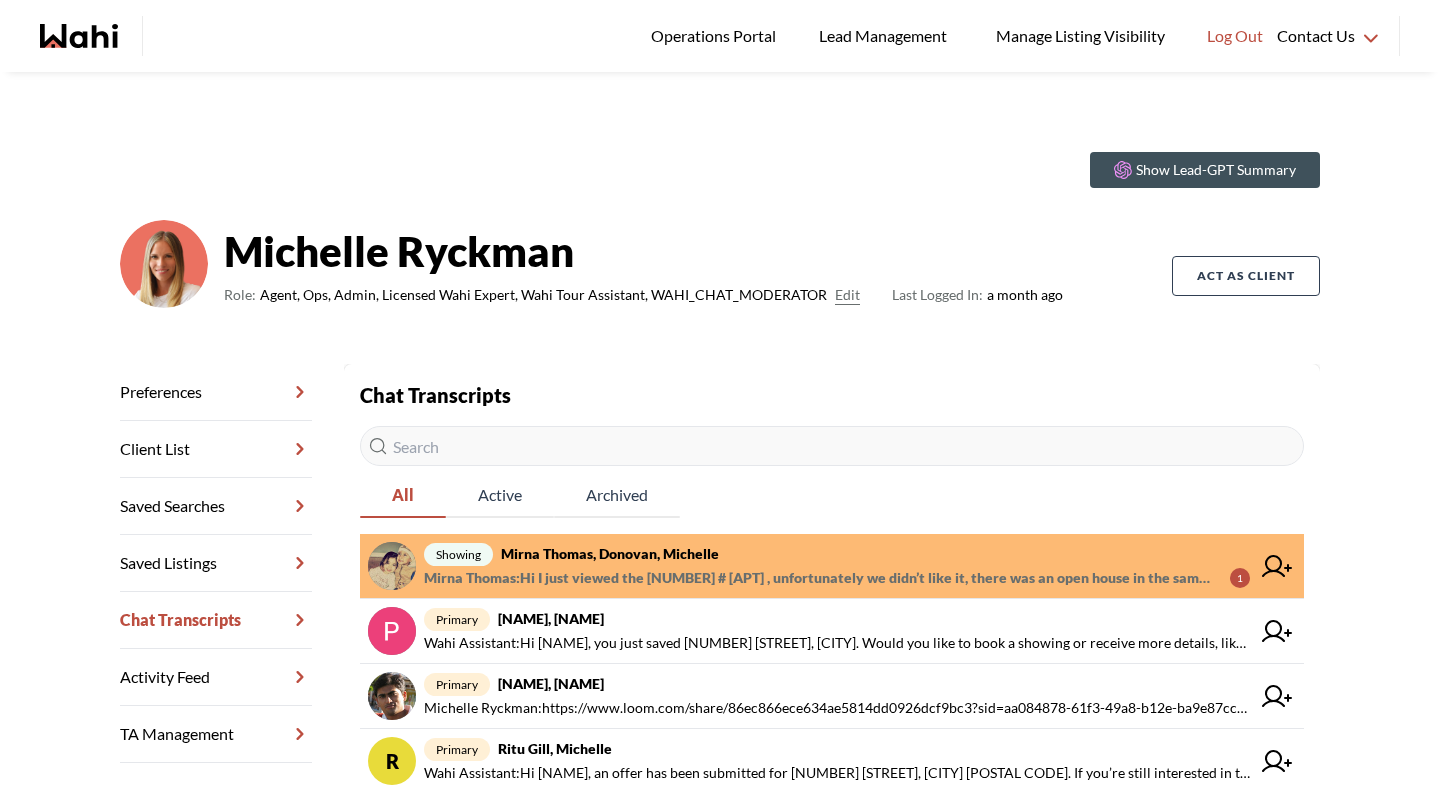 click on "Mirna Thomas :  Hi I just viewed the 1001 # 117 , unfortunately we didn’t like it, there was an open house in the same building on 423 unit, the price us 550,000, we would like to see if you can get more information about it I have the number of the realtor phone:905 637 1700 office her name is Otilia Biondi, let me know, we are interested on this one, also let’s know if there is more units for sale in the same building, thanks!" at bounding box center (819, 578) 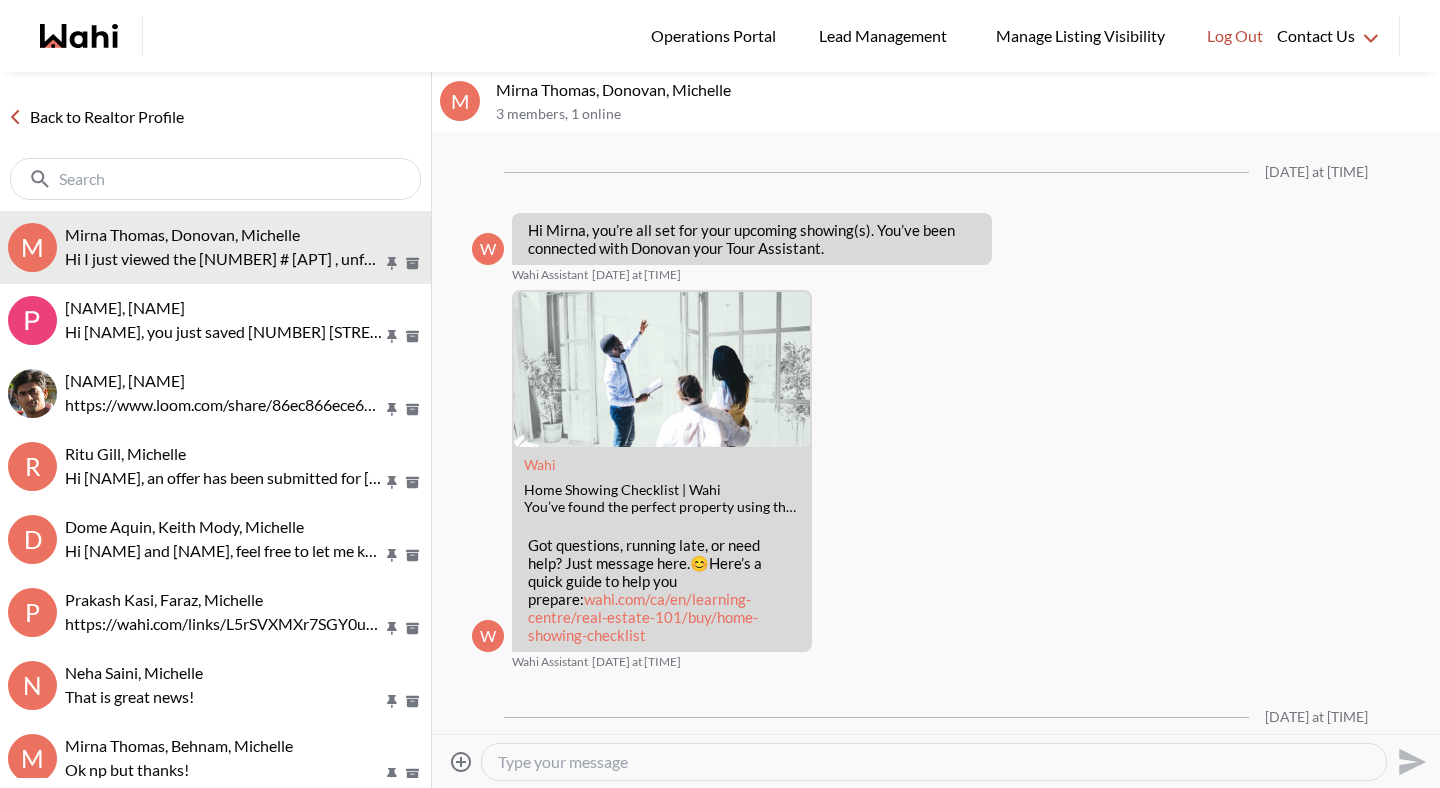scroll, scrollTop: 708, scrollLeft: 0, axis: vertical 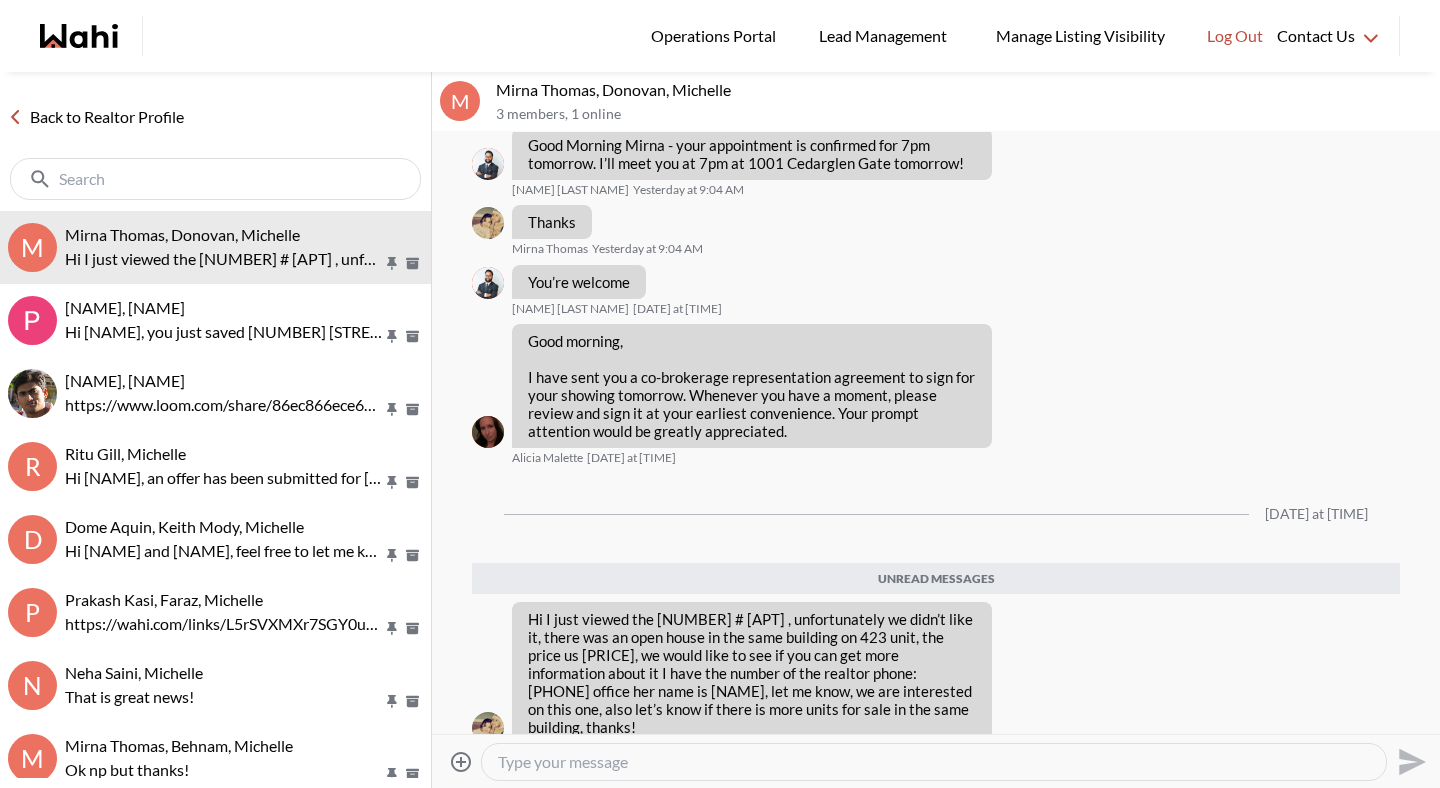 click at bounding box center [934, 762] 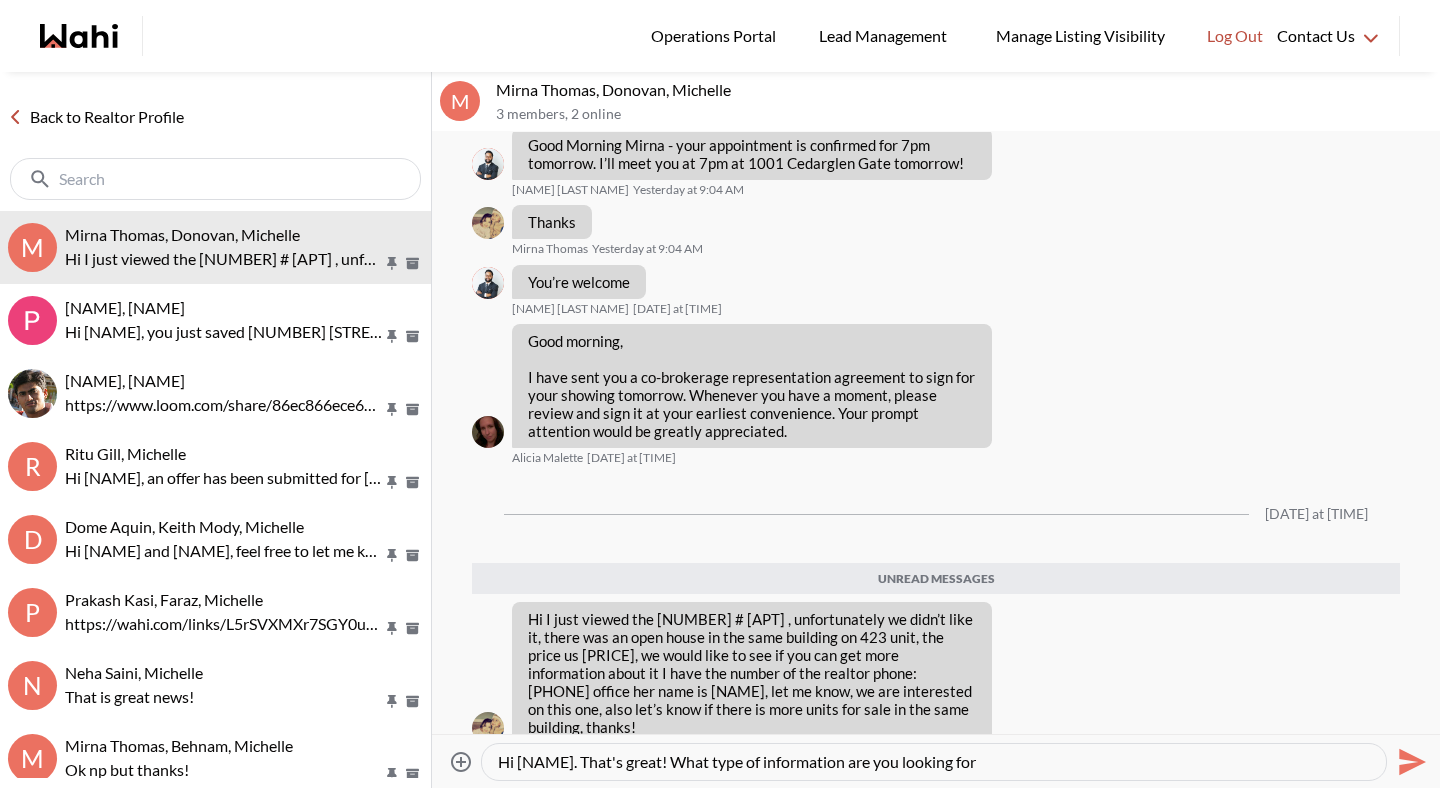 type on "Hi Mirna. That's great! What type of information are you looking for?" 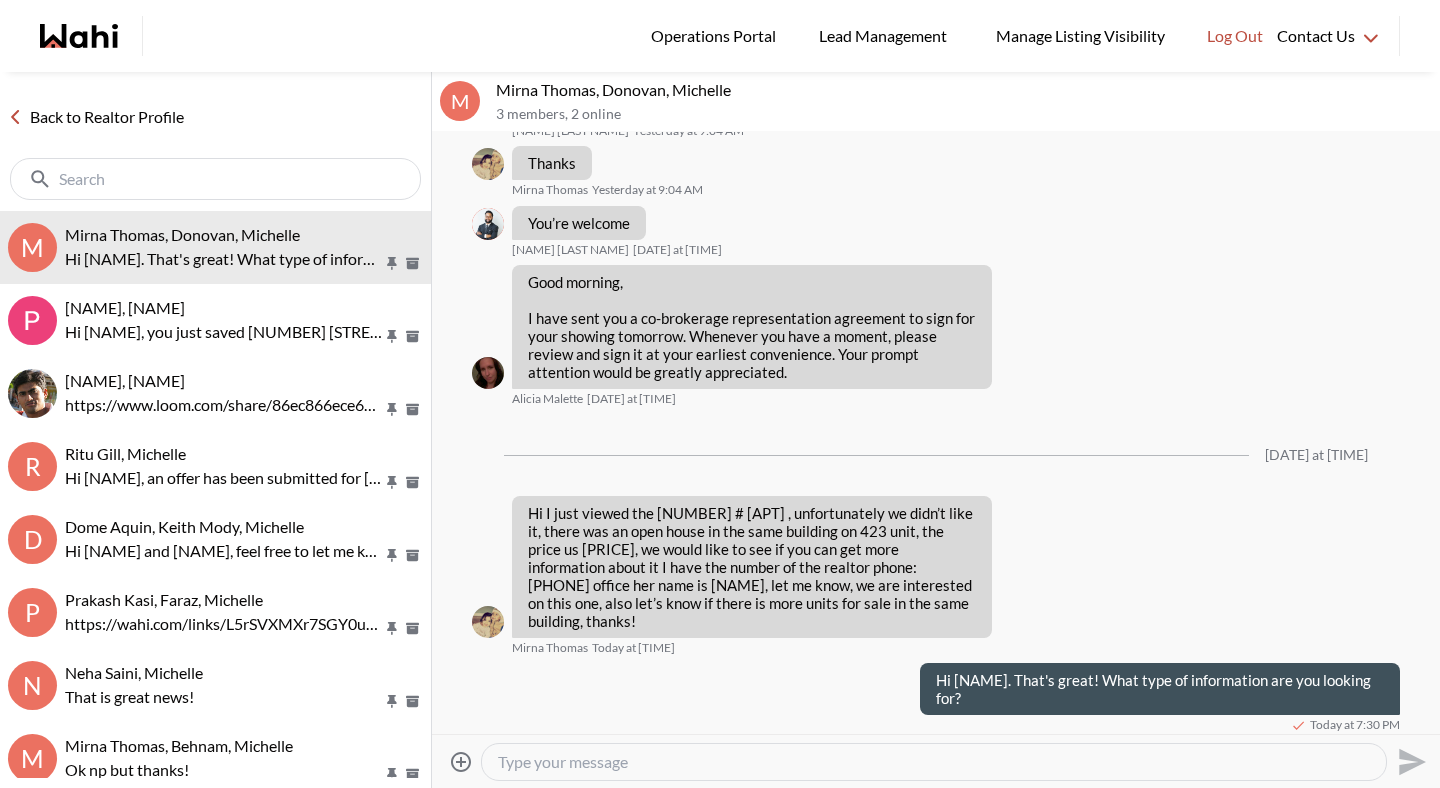 scroll, scrollTop: 720, scrollLeft: 0, axis: vertical 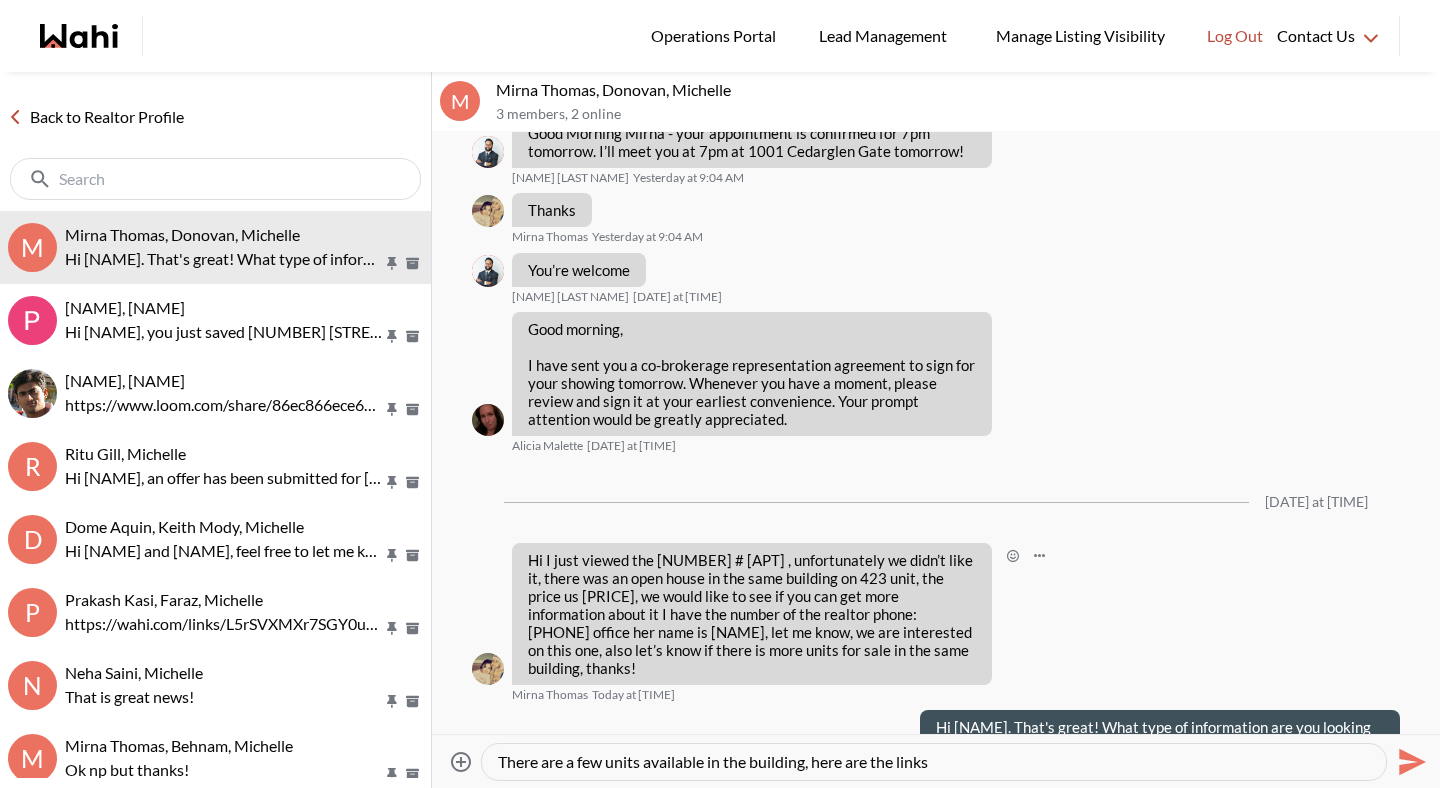 type on "There are a few units available in the building, here are the links:" 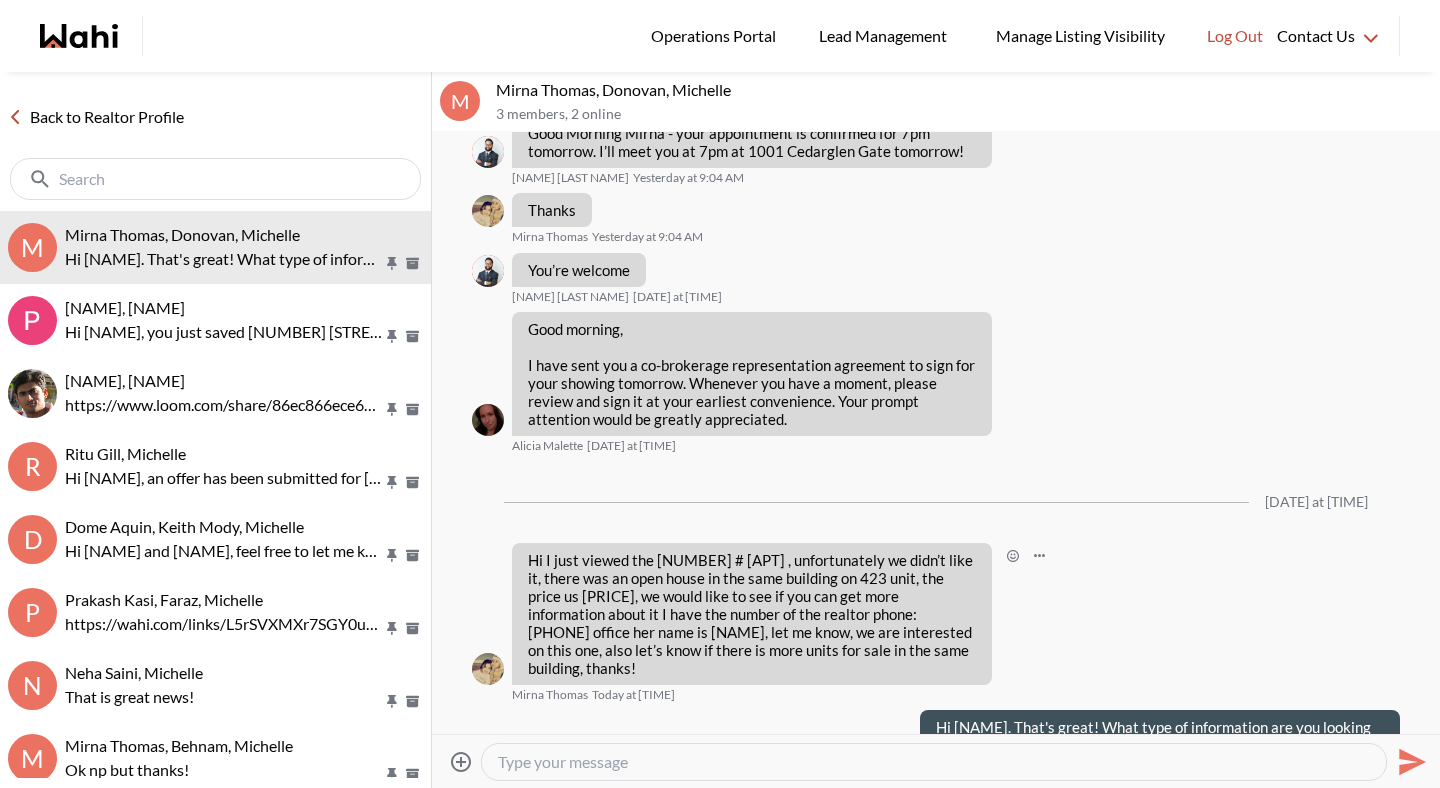 scroll, scrollTop: 756, scrollLeft: 0, axis: vertical 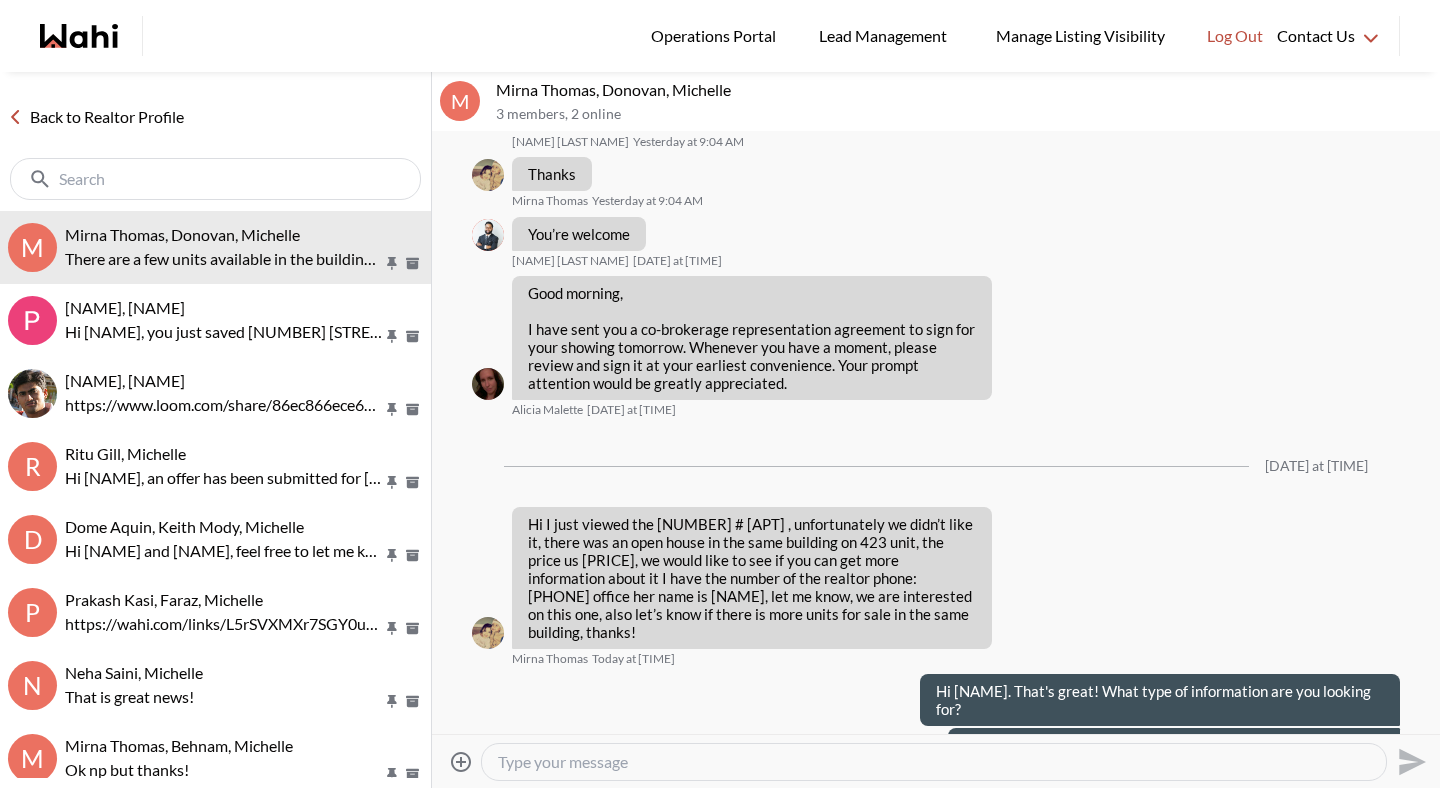 click at bounding box center [934, 762] 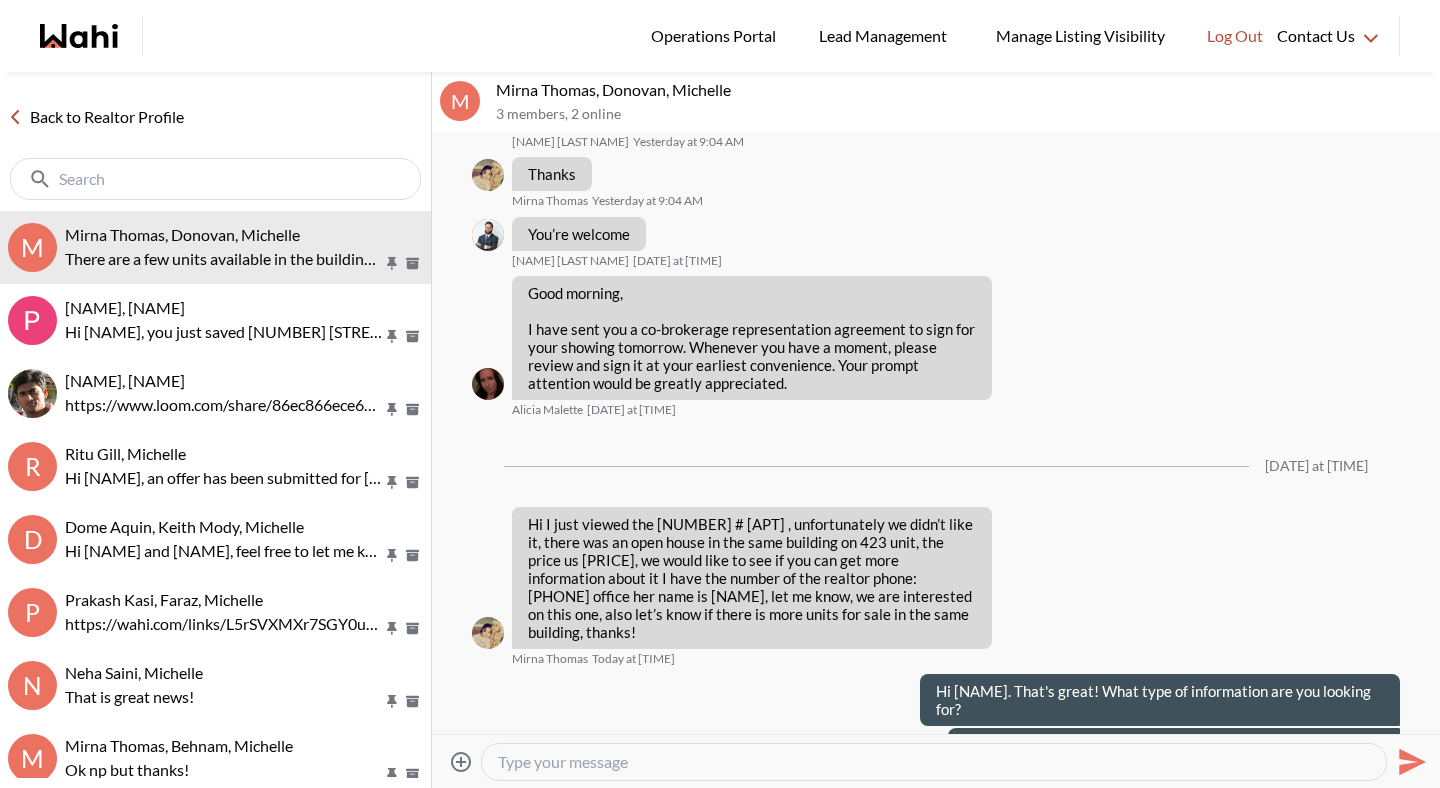 scroll, scrollTop: 810, scrollLeft: 0, axis: vertical 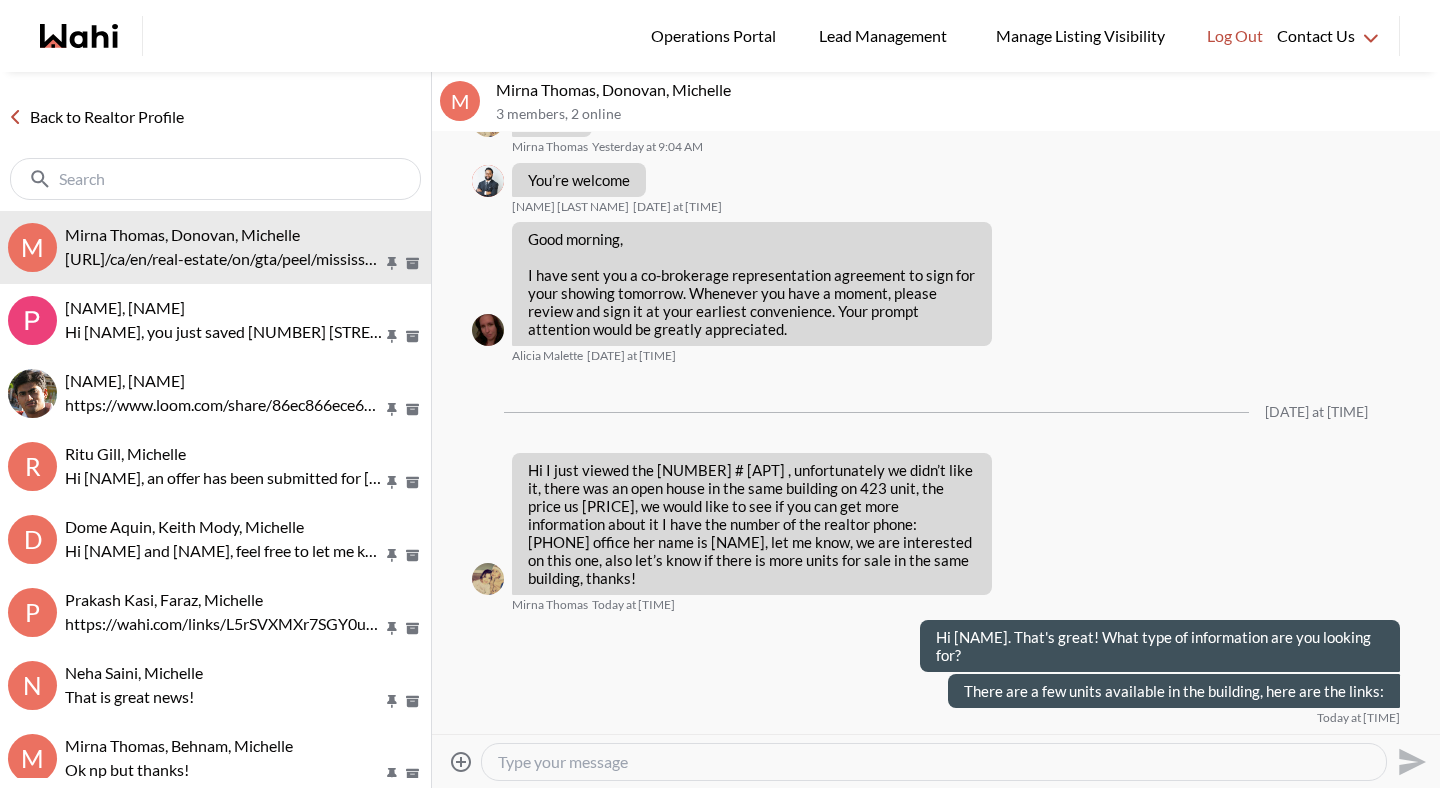 click at bounding box center [934, 762] 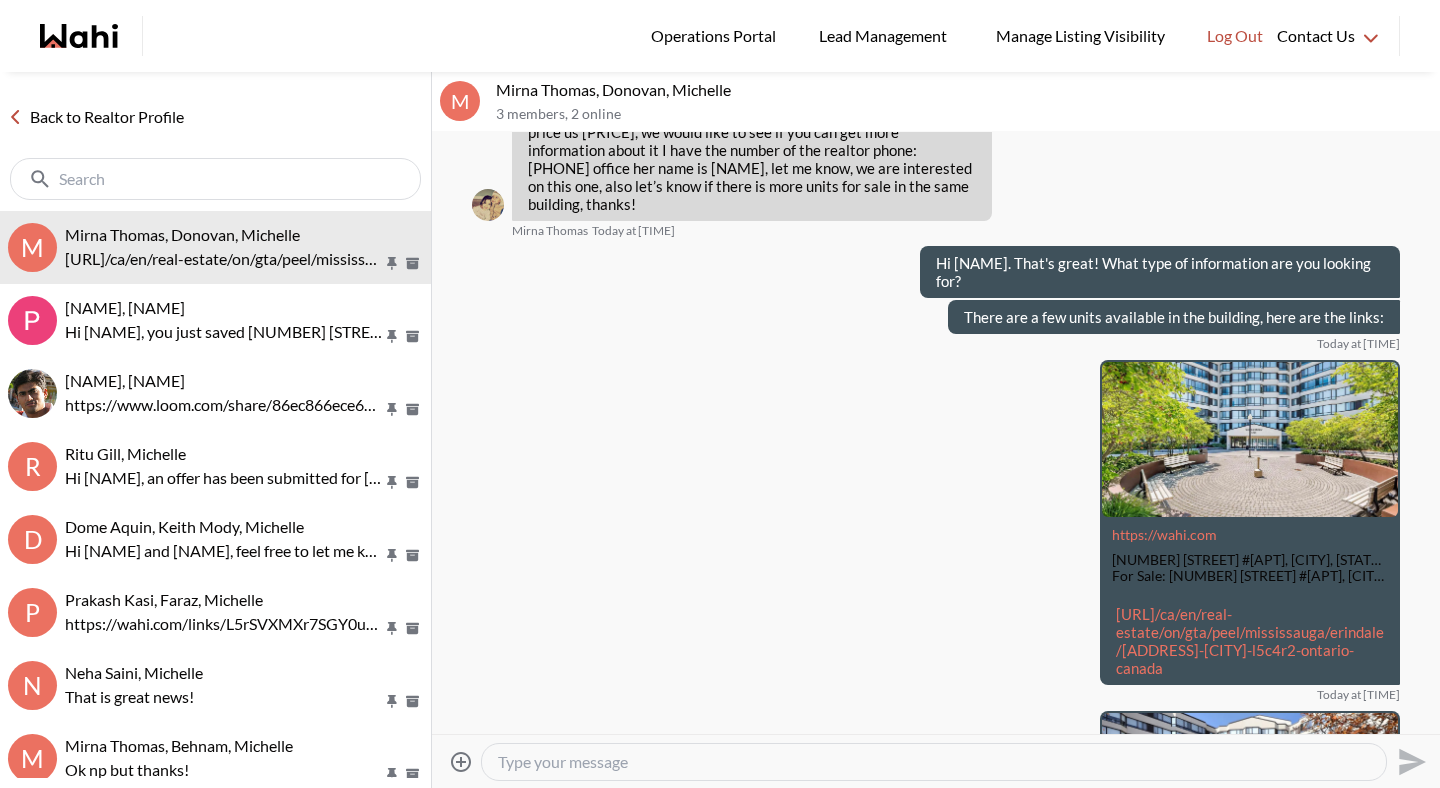 click at bounding box center (934, 762) 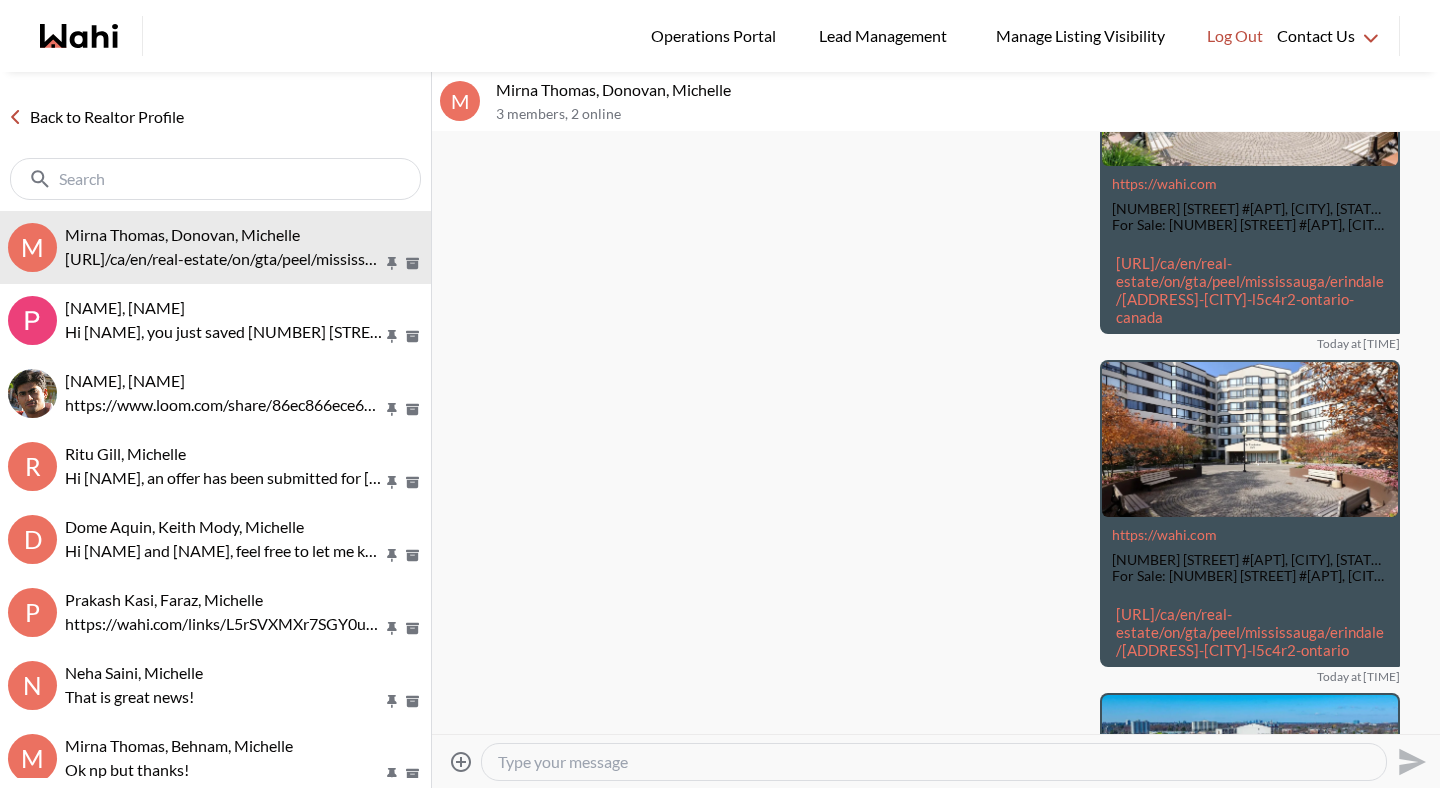 click at bounding box center [934, 762] 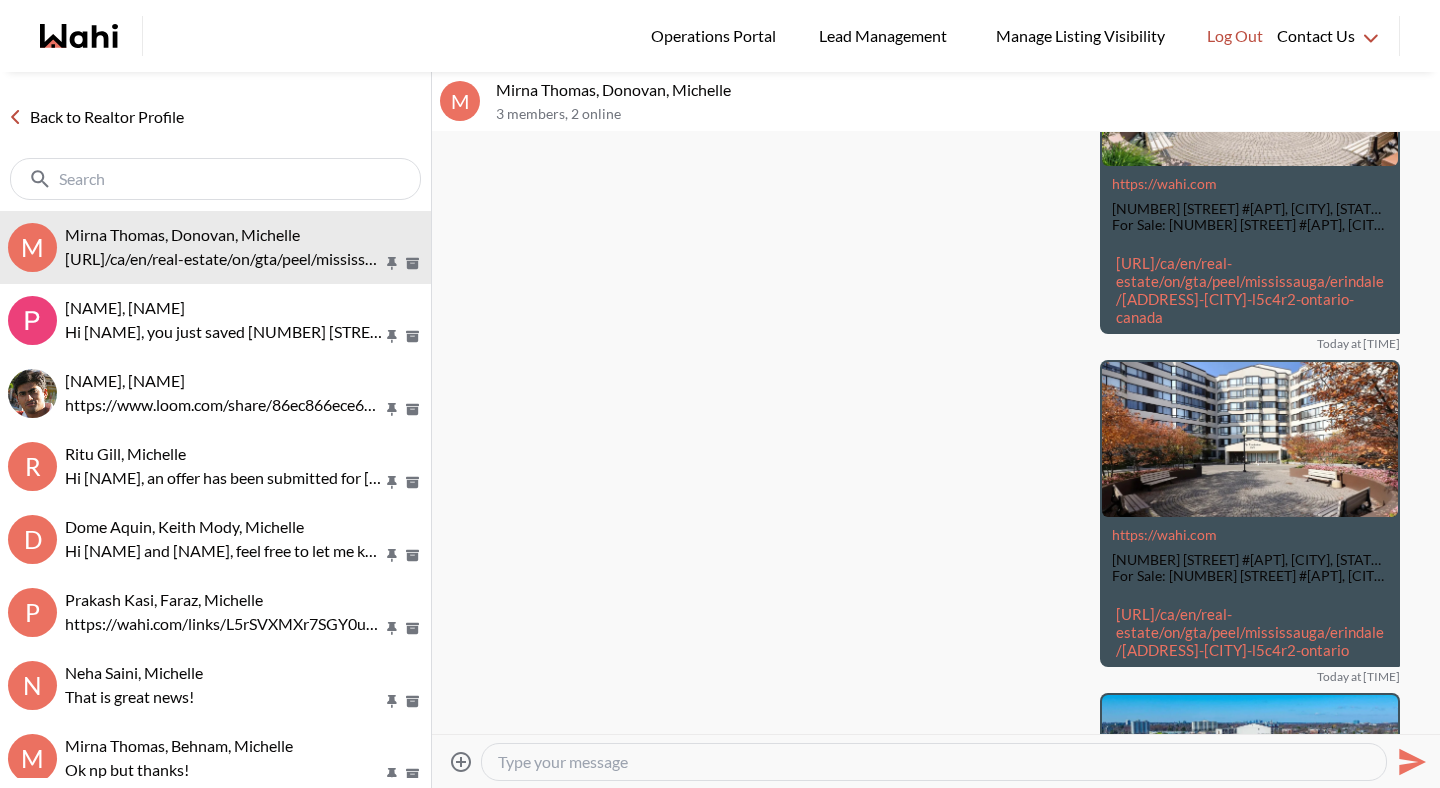 scroll, scrollTop: 1886, scrollLeft: 0, axis: vertical 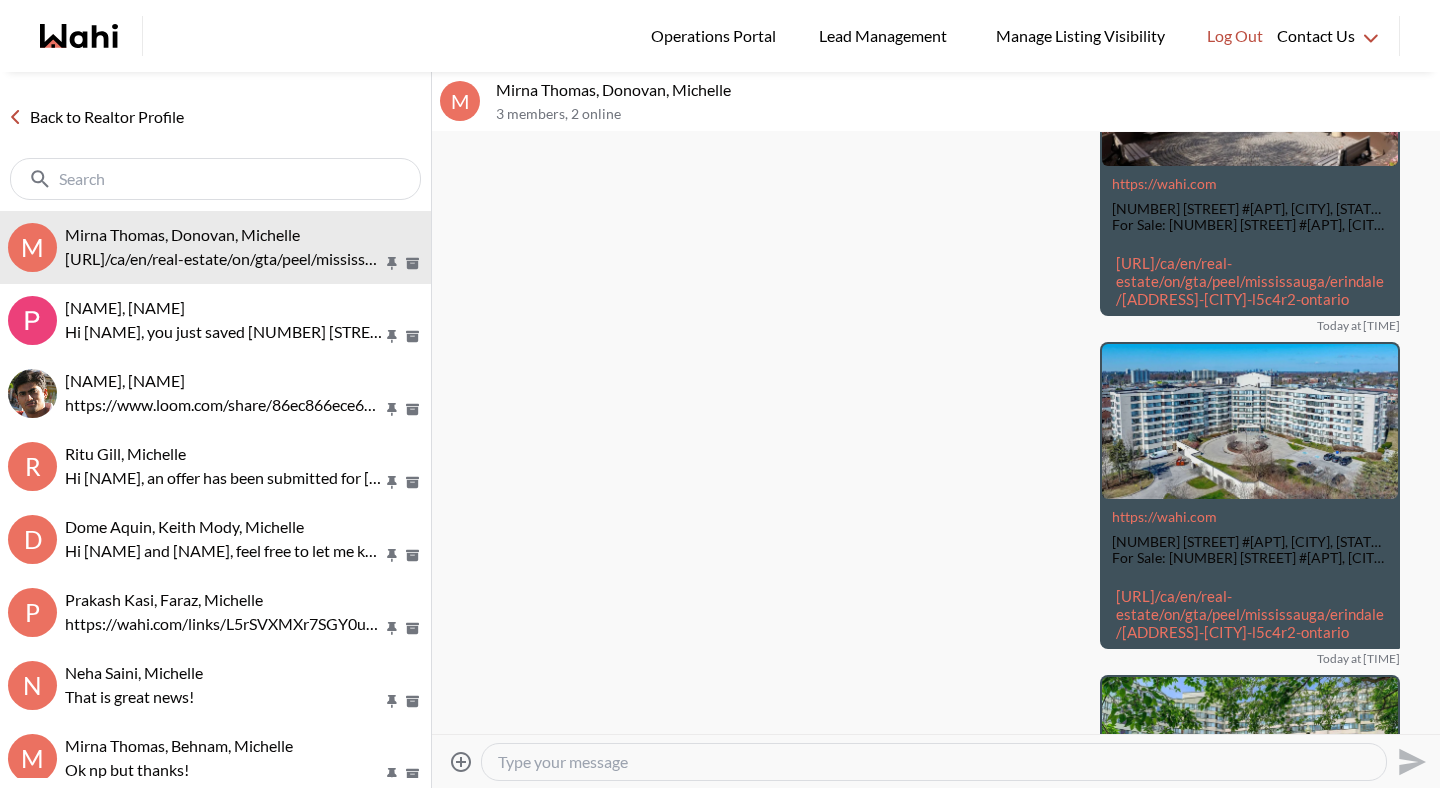 click at bounding box center (934, 762) 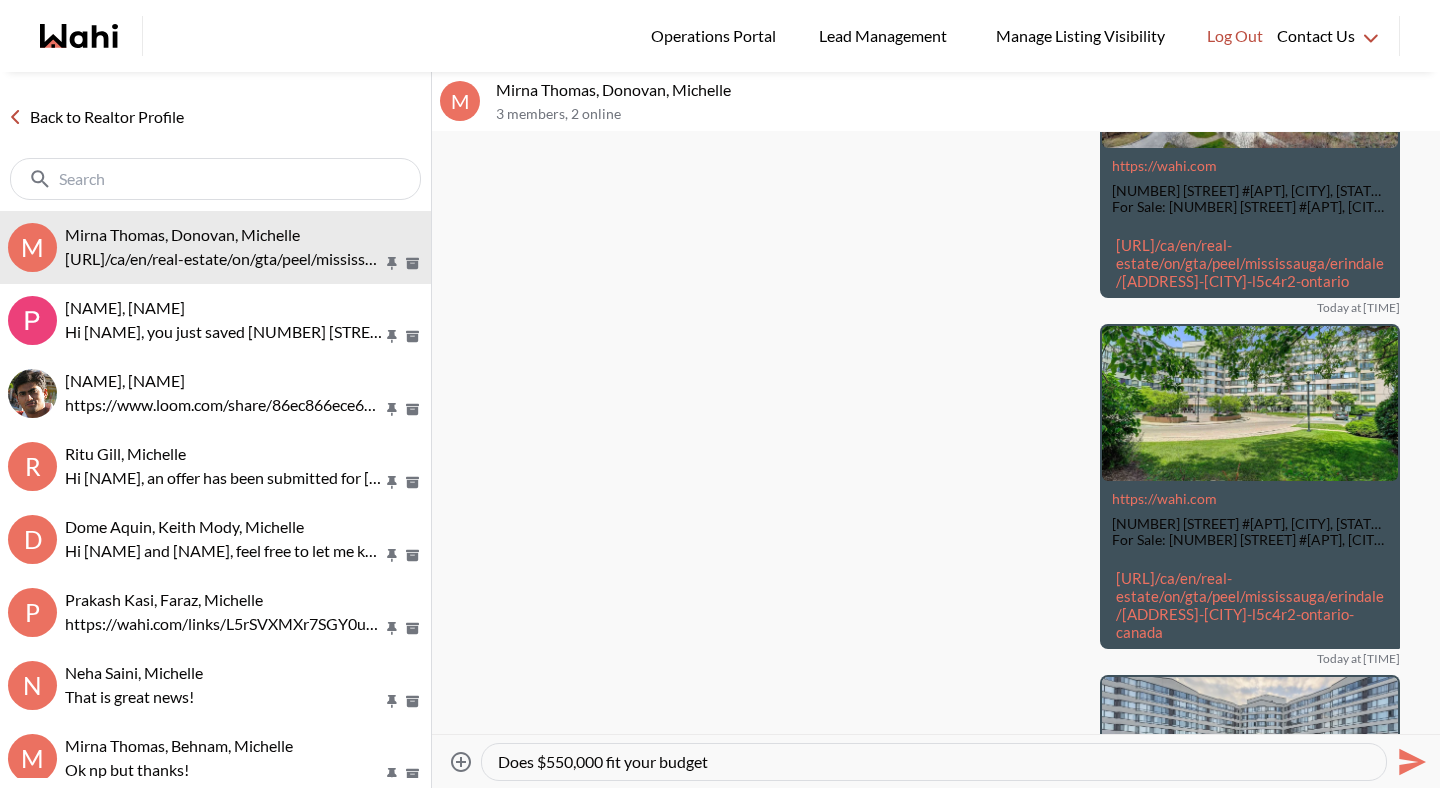 type on "Does $550,000 fit your budget?" 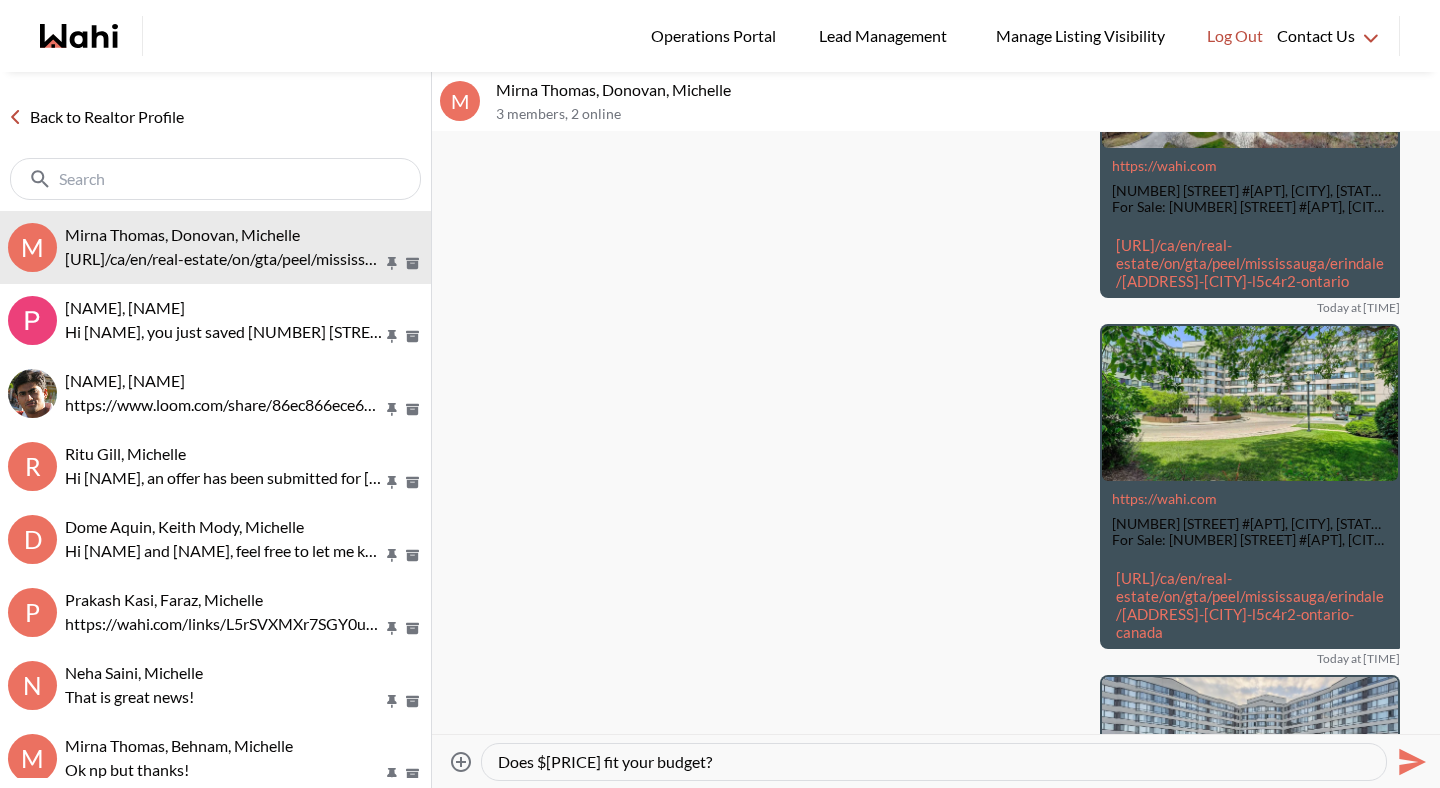 type 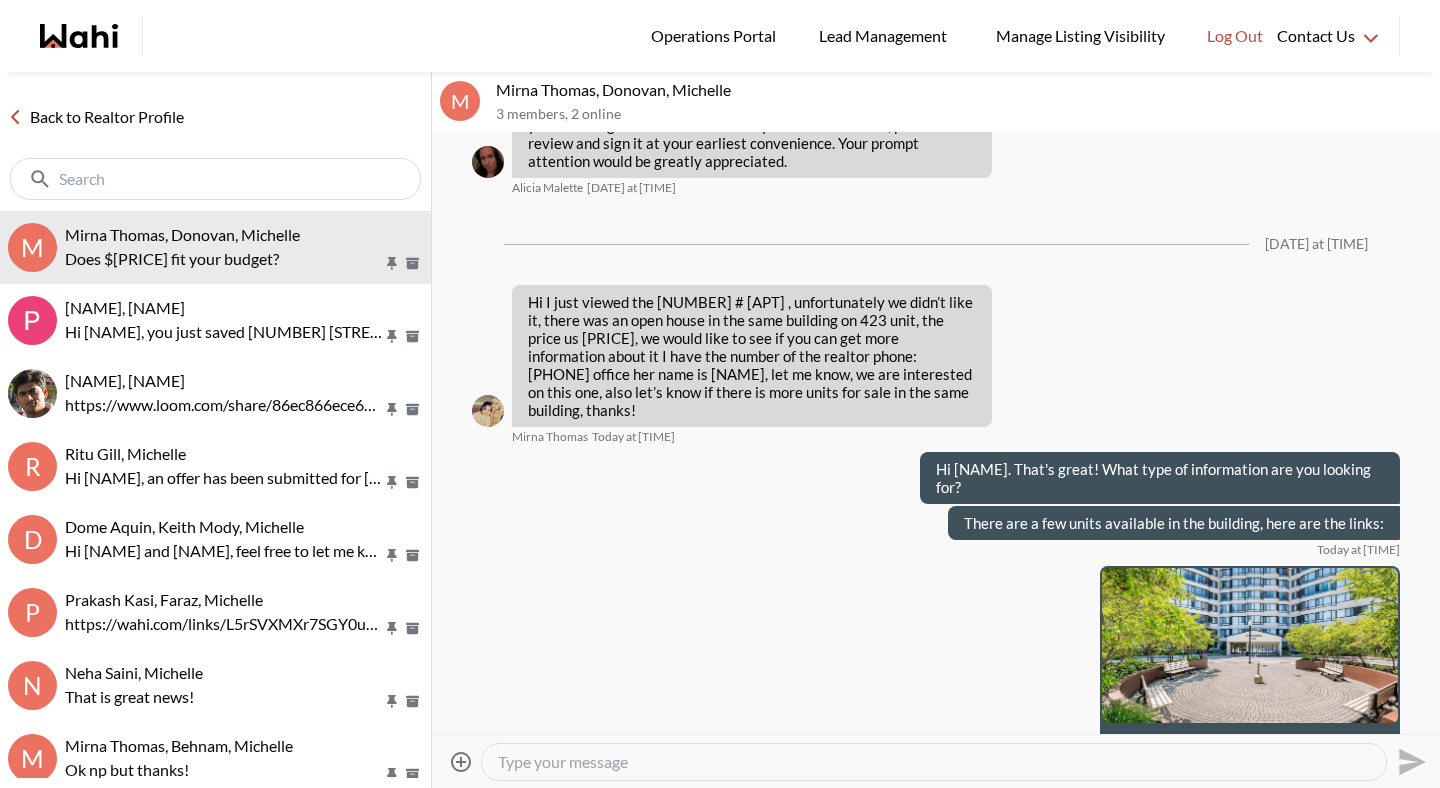 scroll, scrollTop: 967, scrollLeft: 0, axis: vertical 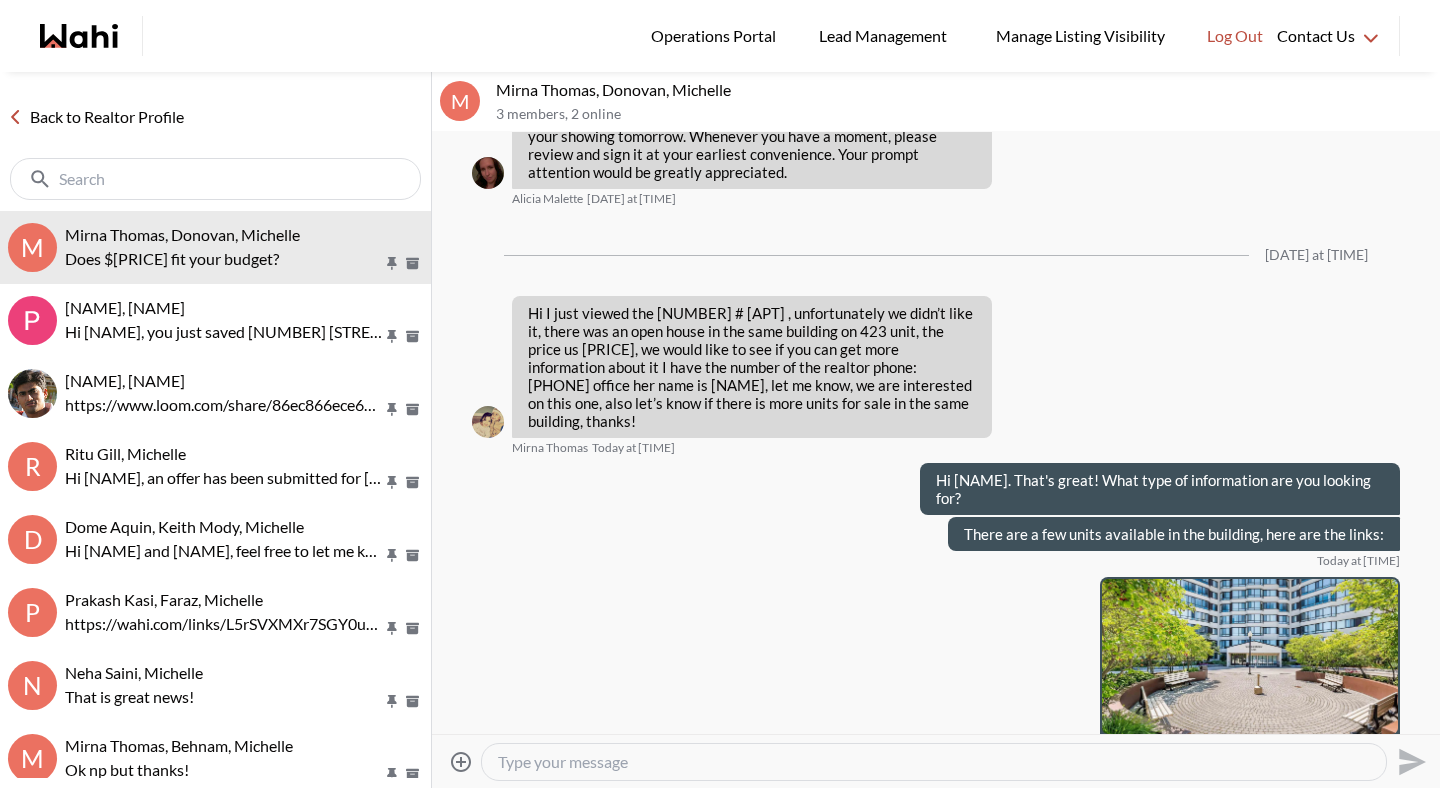 click on "Back to Realtor Profile" at bounding box center (96, 117) 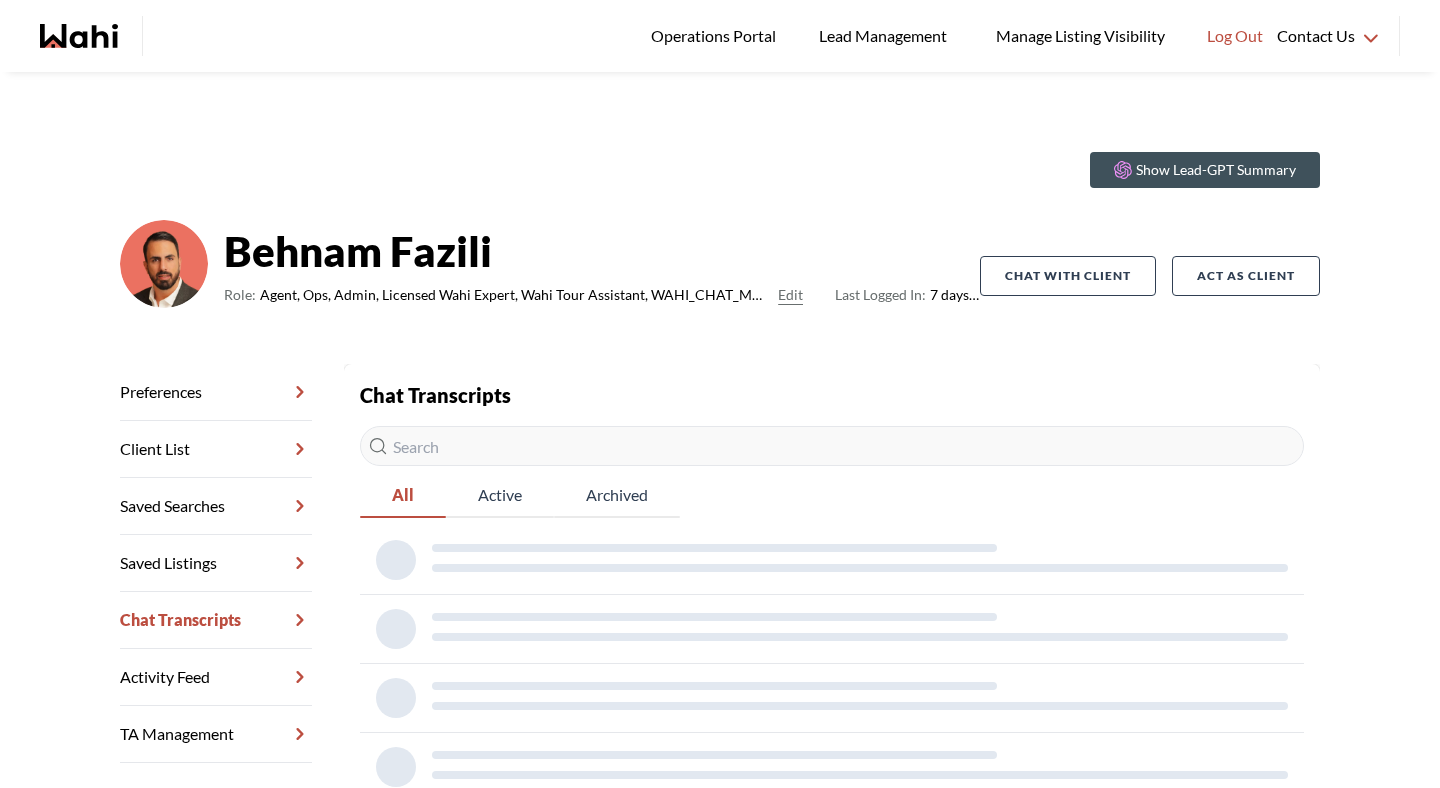 scroll, scrollTop: 0, scrollLeft: 0, axis: both 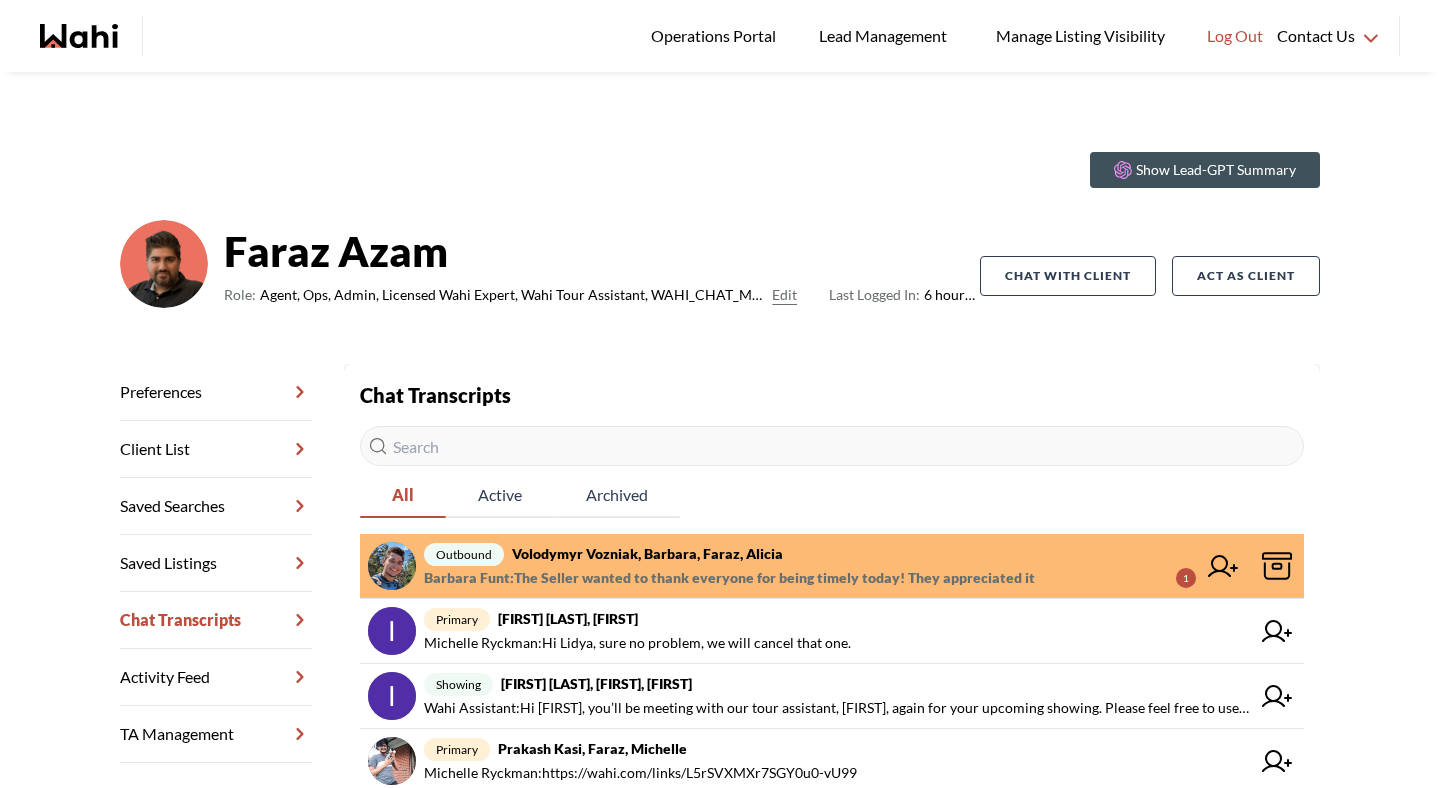 click on "outbound [FIRST] [LAST], [FIRST], [FIRST], [FIRST]" at bounding box center [810, 554] 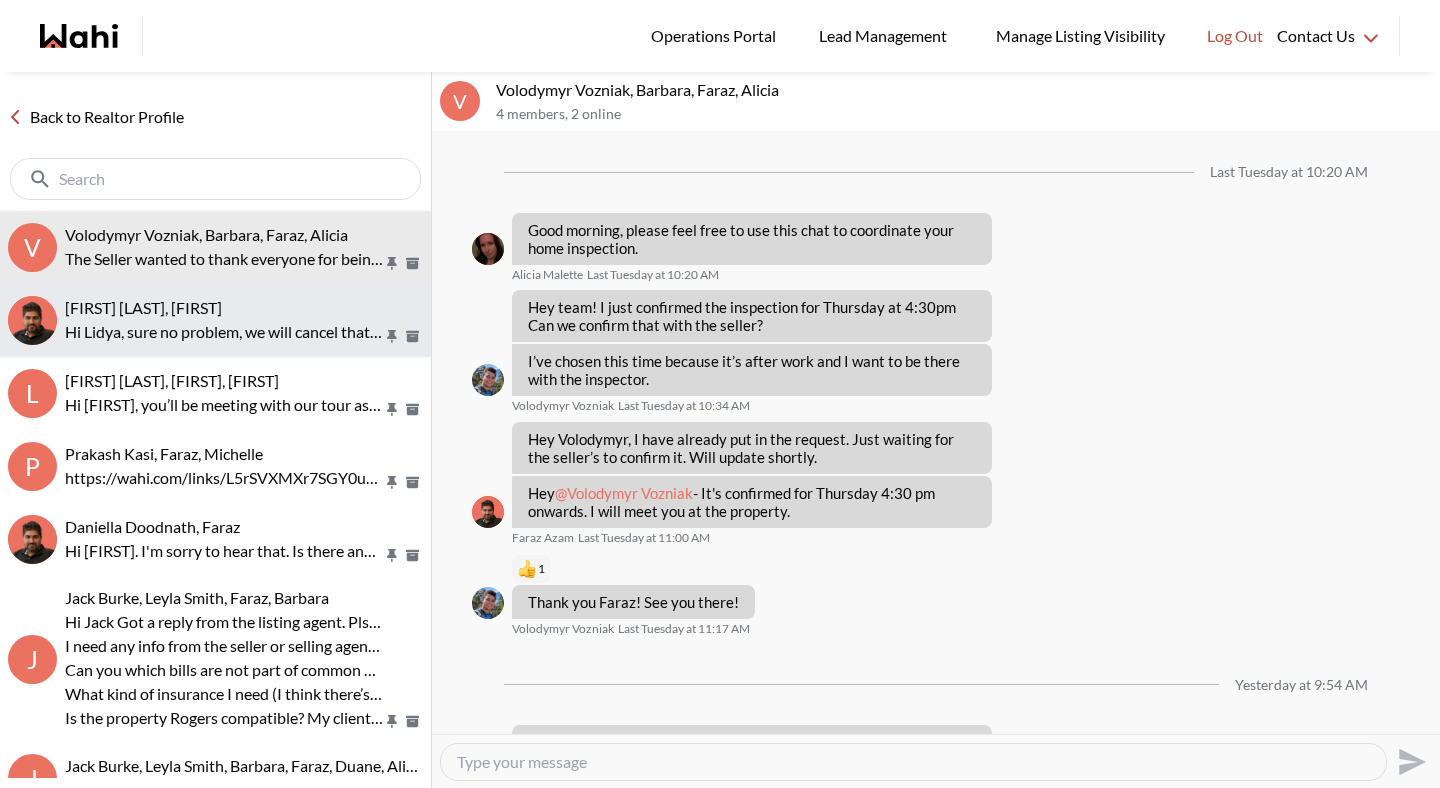 scroll, scrollTop: 1726, scrollLeft: 0, axis: vertical 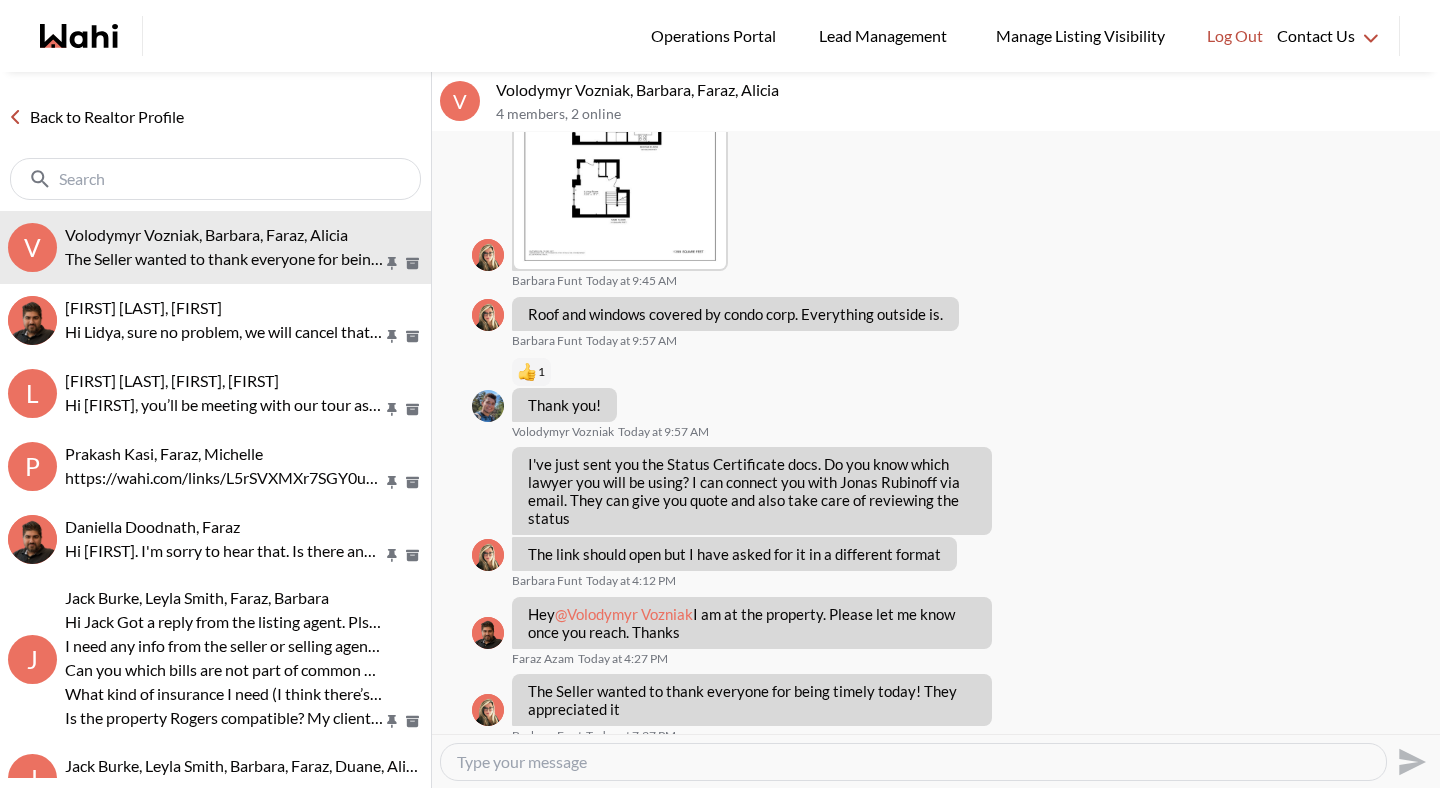 click on "Back to Realtor Profile" at bounding box center (96, 117) 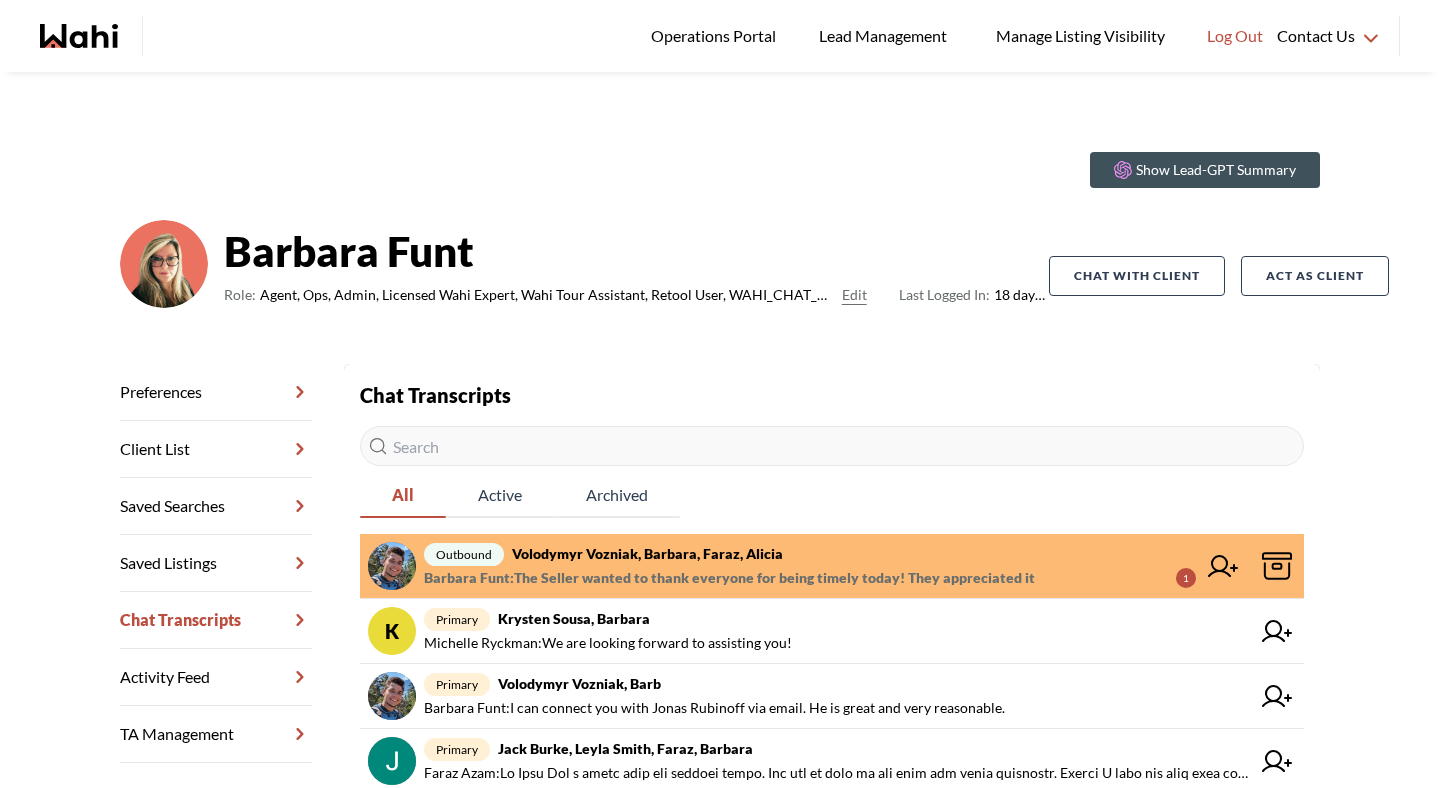 scroll, scrollTop: 0, scrollLeft: 0, axis: both 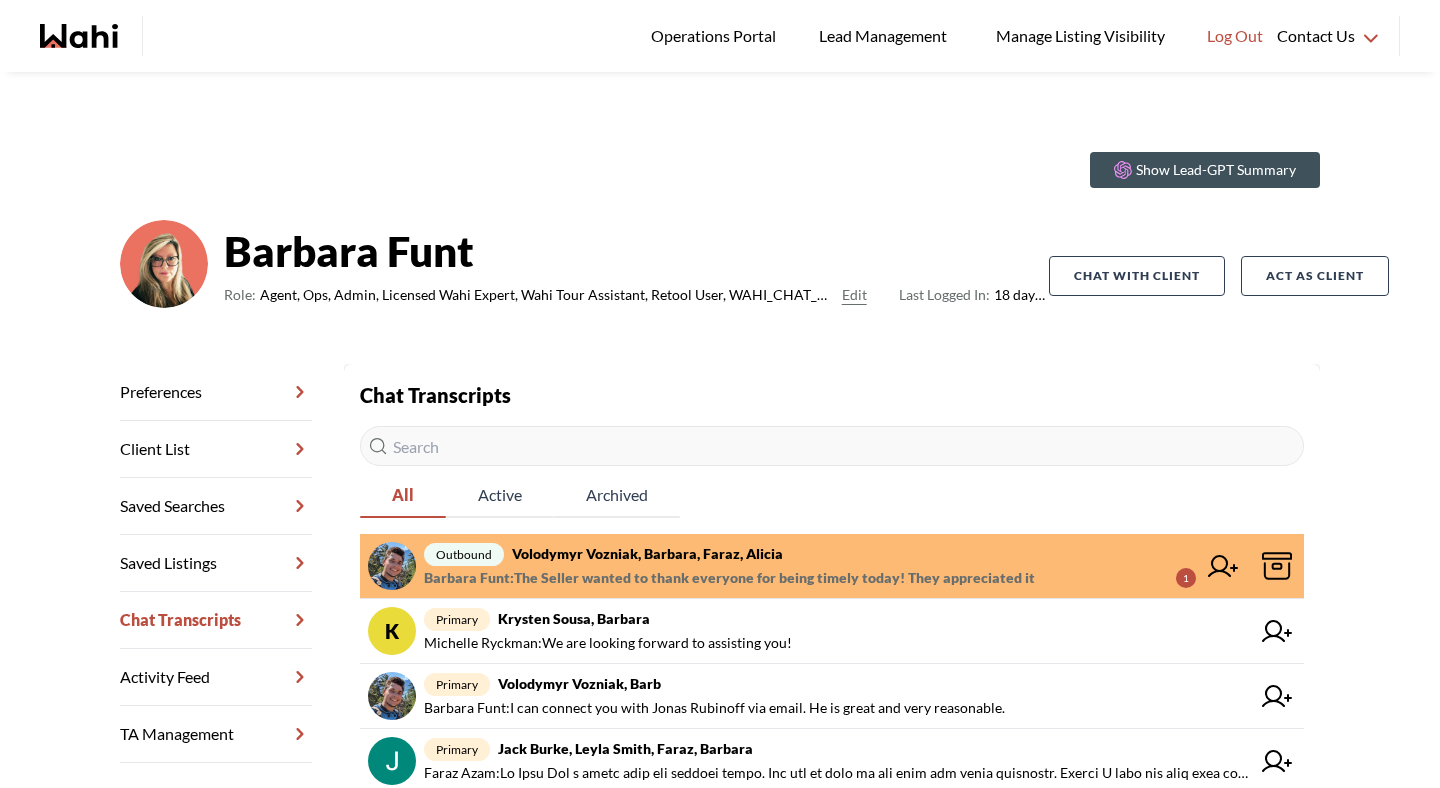 click on "Barbara Funt :  The Seller wanted to thank everyone for being timely today! They appreciated it" at bounding box center (729, 578) 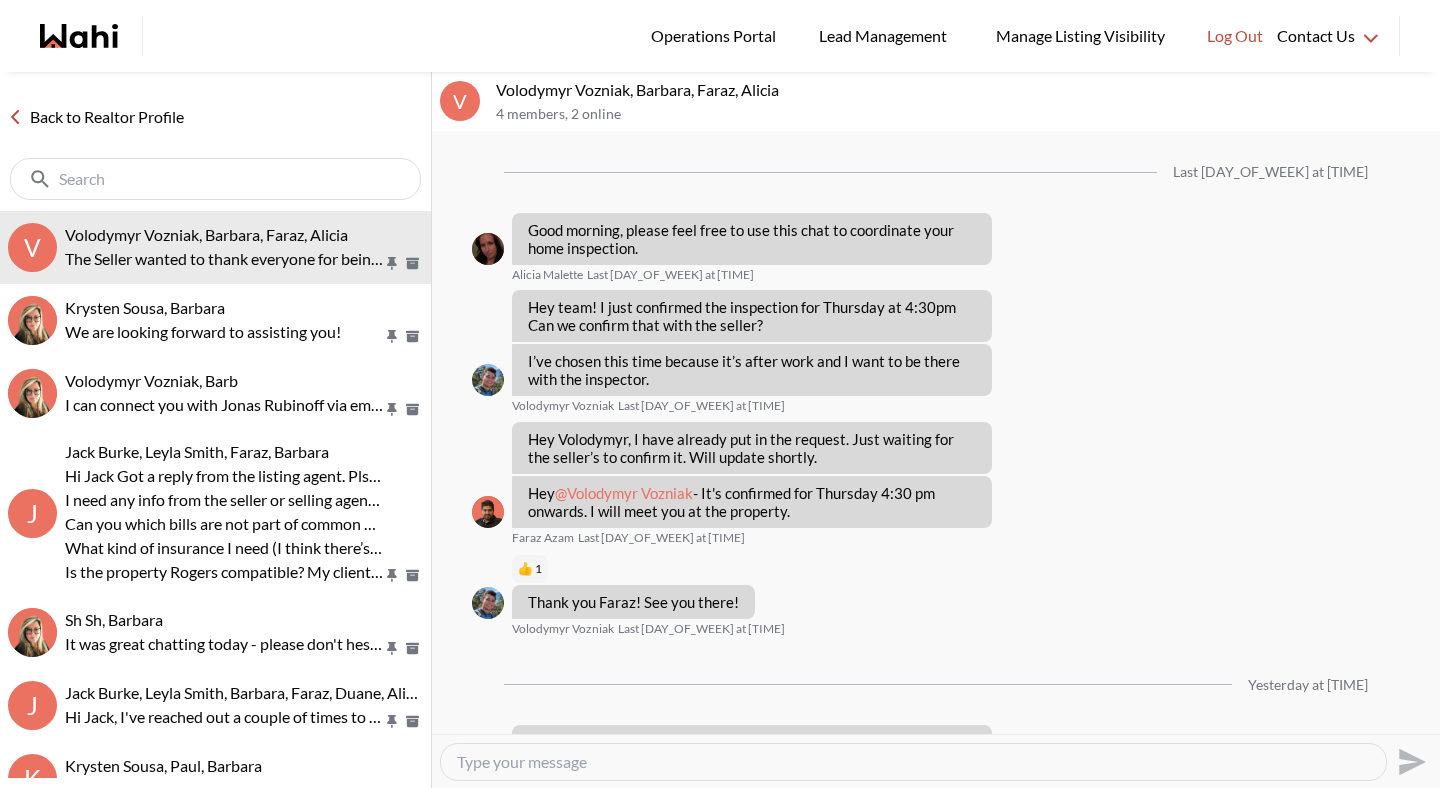scroll, scrollTop: 1807, scrollLeft: 0, axis: vertical 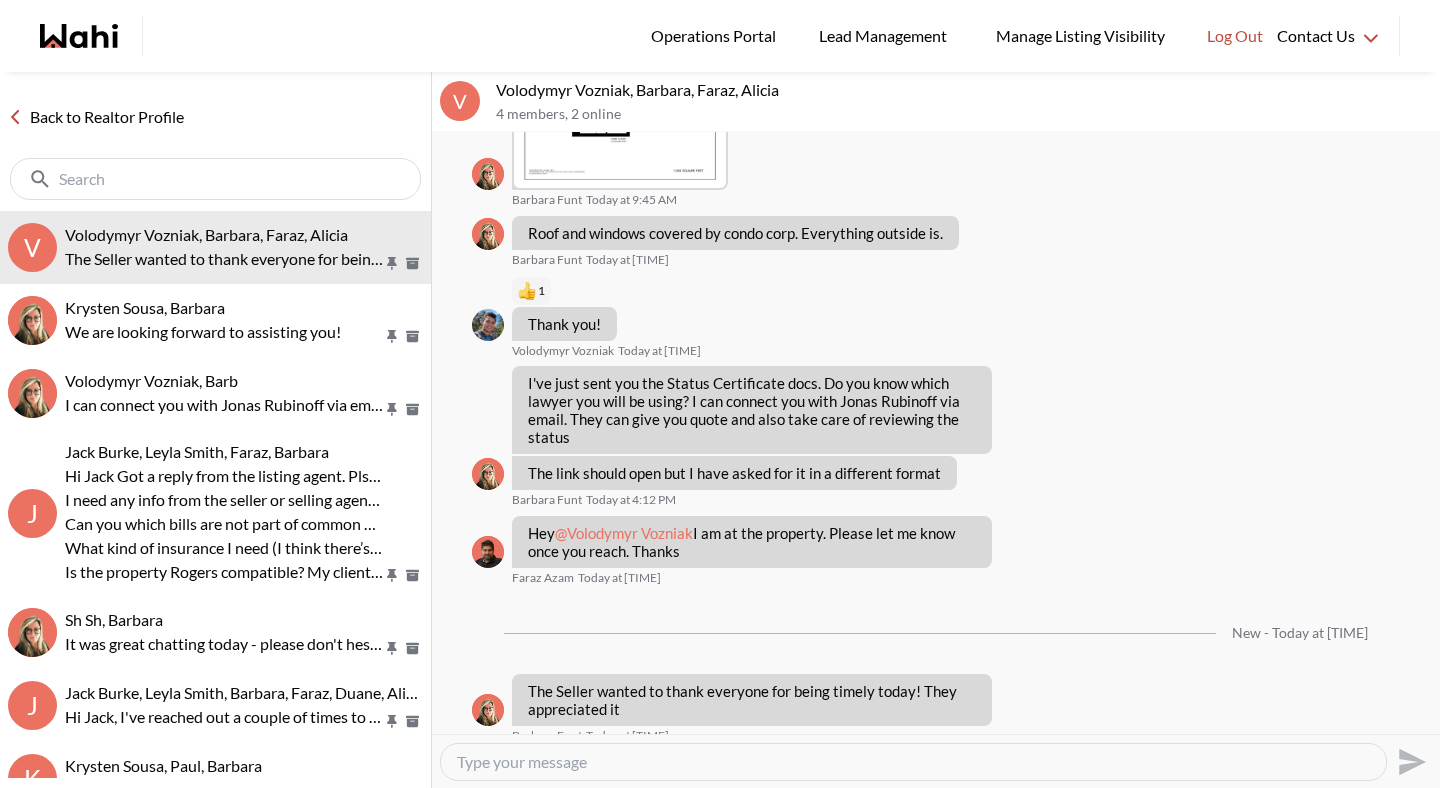 click on "Back to Realtor Profile" at bounding box center [96, 117] 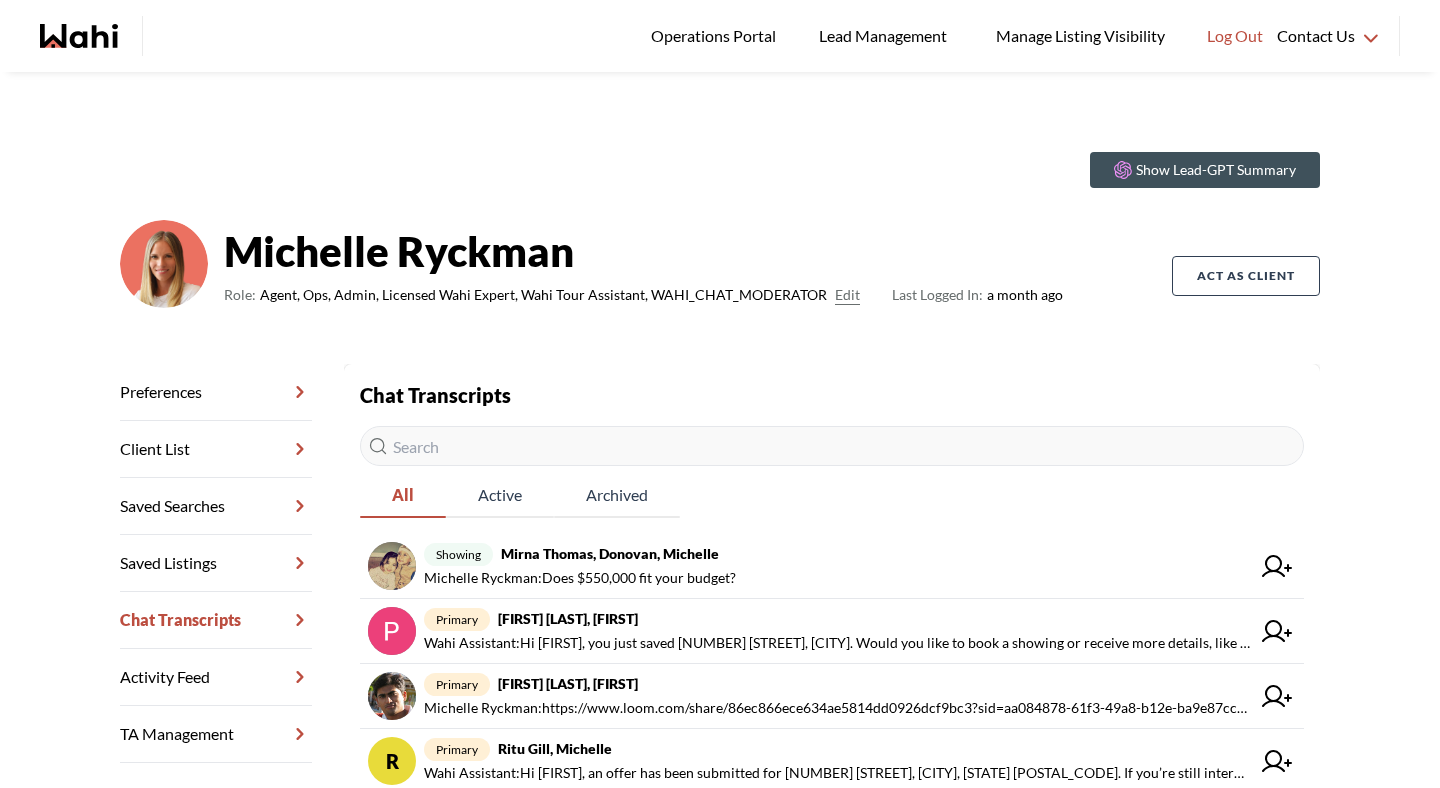 scroll, scrollTop: 0, scrollLeft: 0, axis: both 